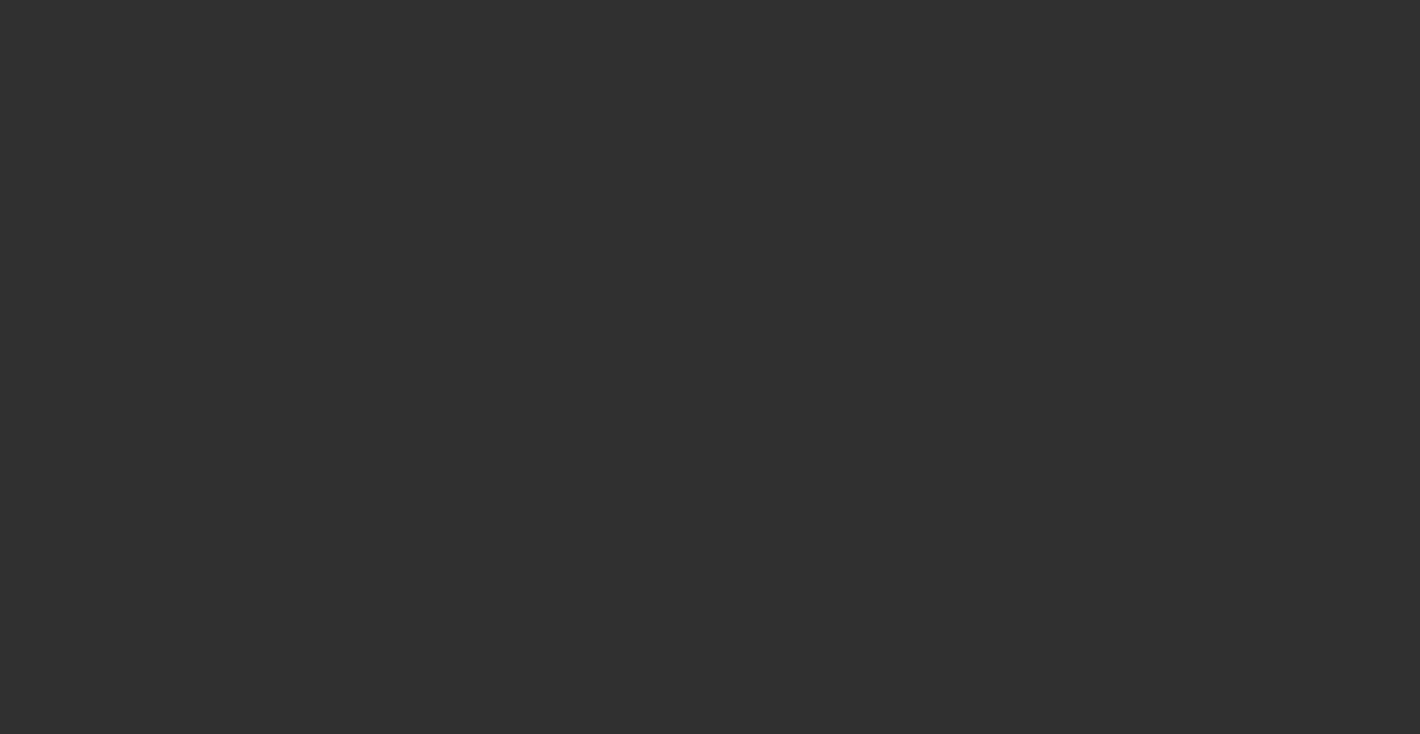 scroll, scrollTop: 0, scrollLeft: 0, axis: both 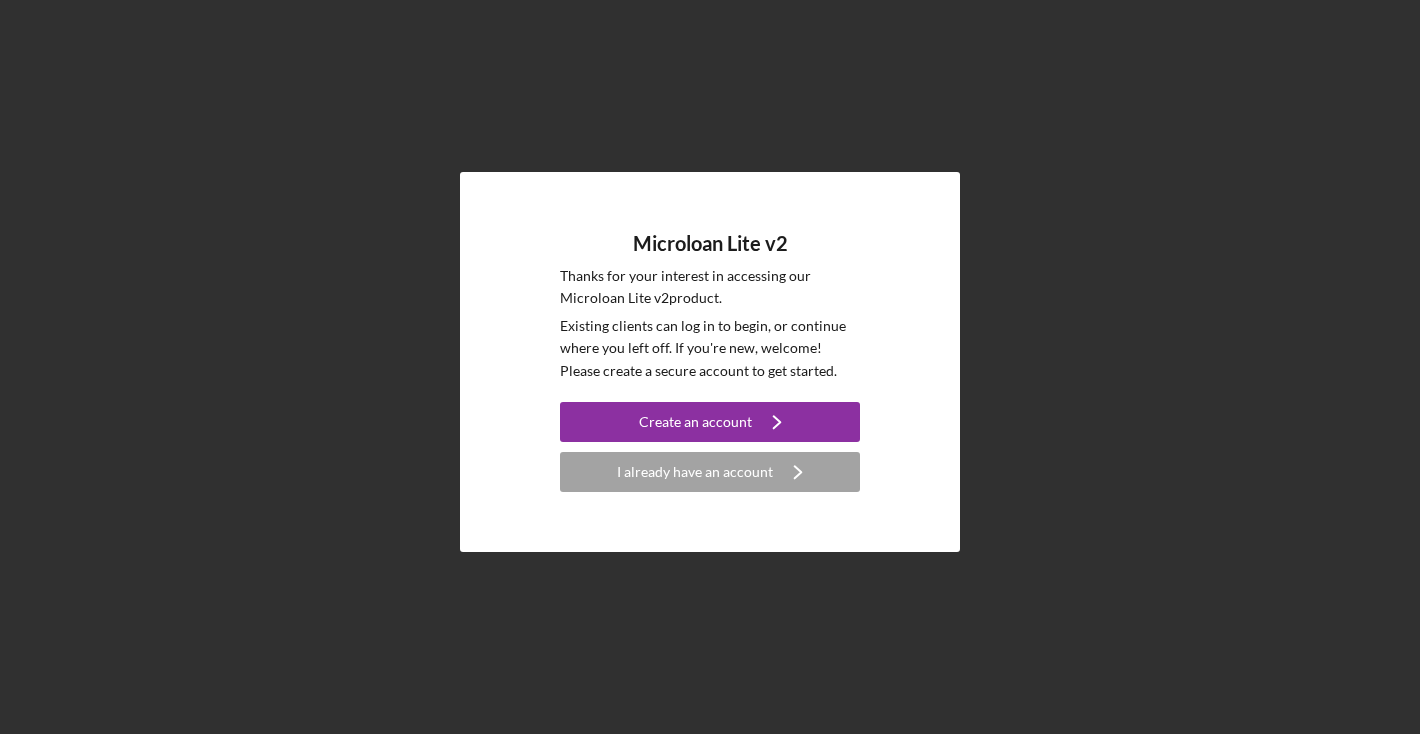 click on "Microloan Lite v2 Thanks for your interest in accessing our   Microloan Lite v2  product. Existing clients can log in to begin, or continue where you left off. If you're new, welcome! Please create a secure account to get started. Create an account Icon/Navigate I already have an account Icon/Navigate" at bounding box center (710, 362) 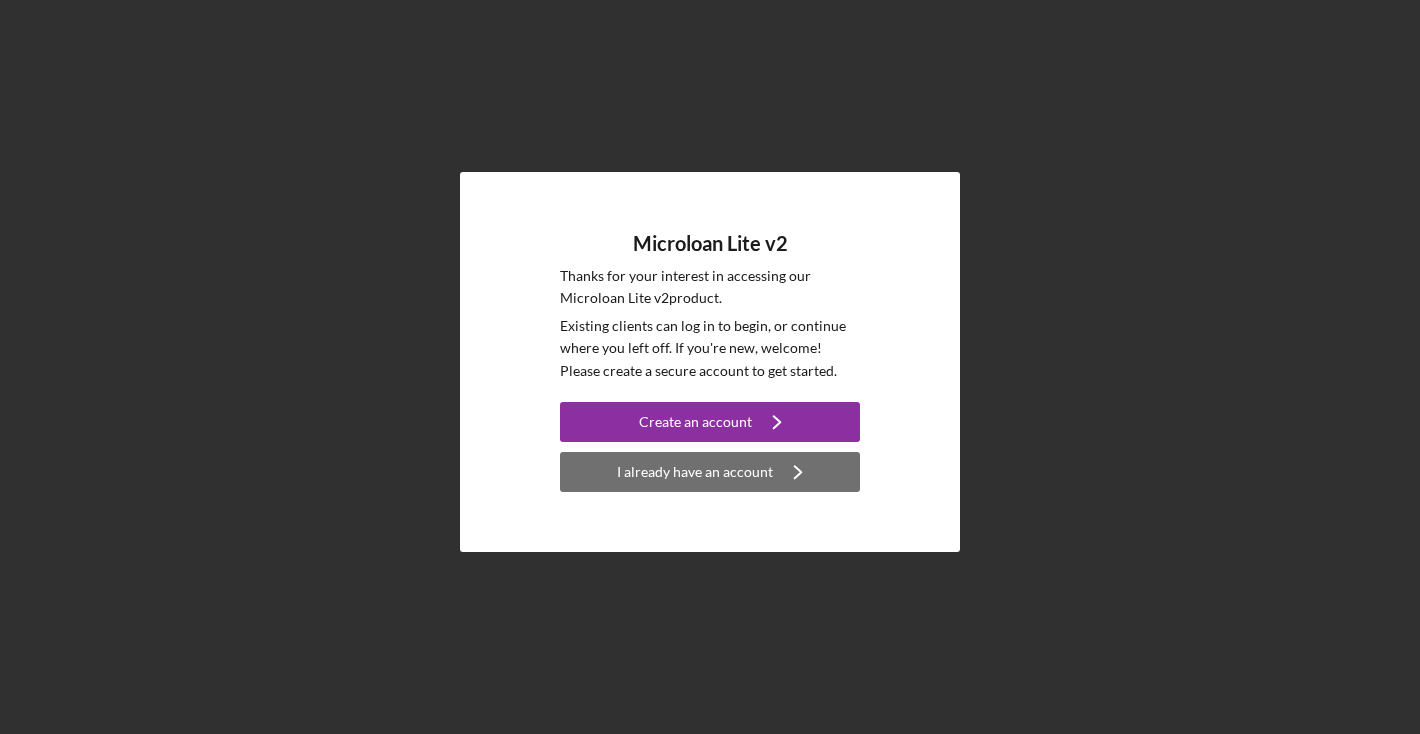 click on "I already have an account" at bounding box center (695, 472) 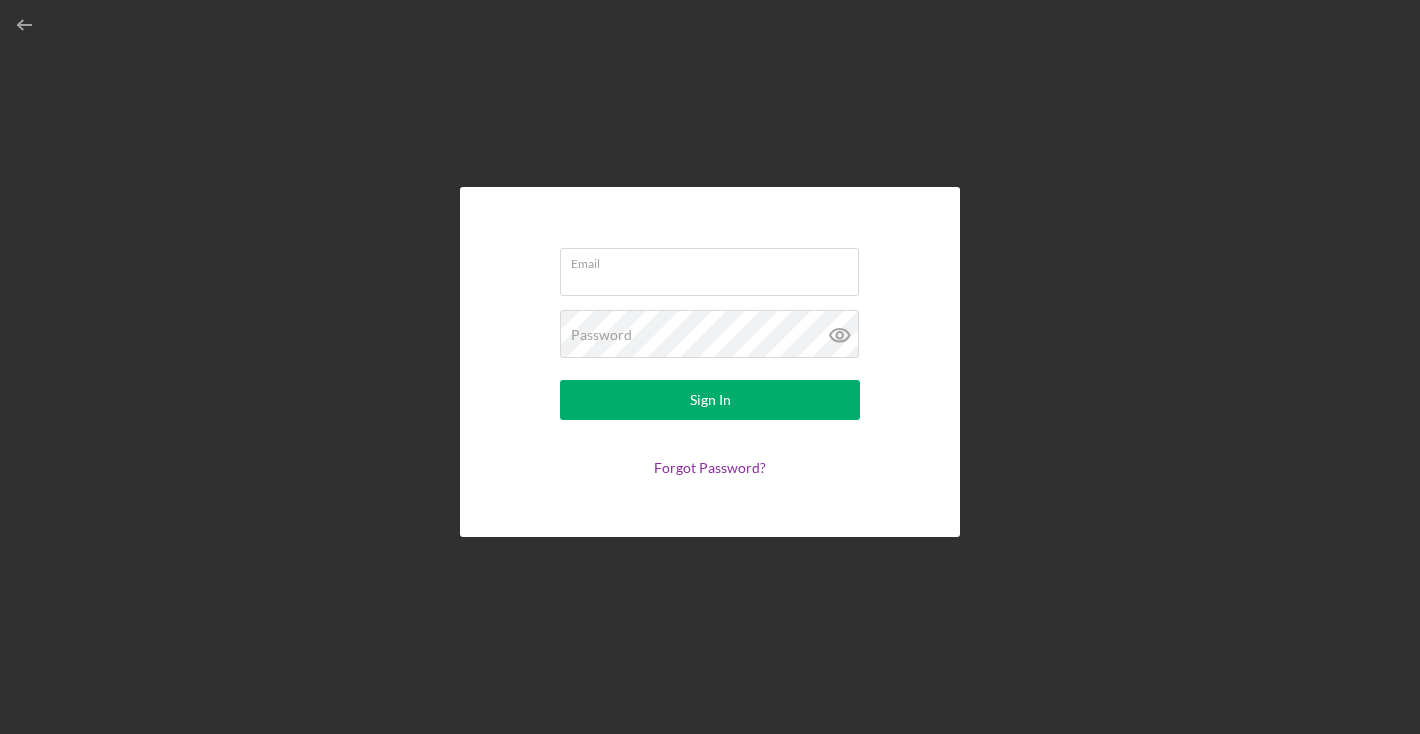 type on "[EMAIL]" 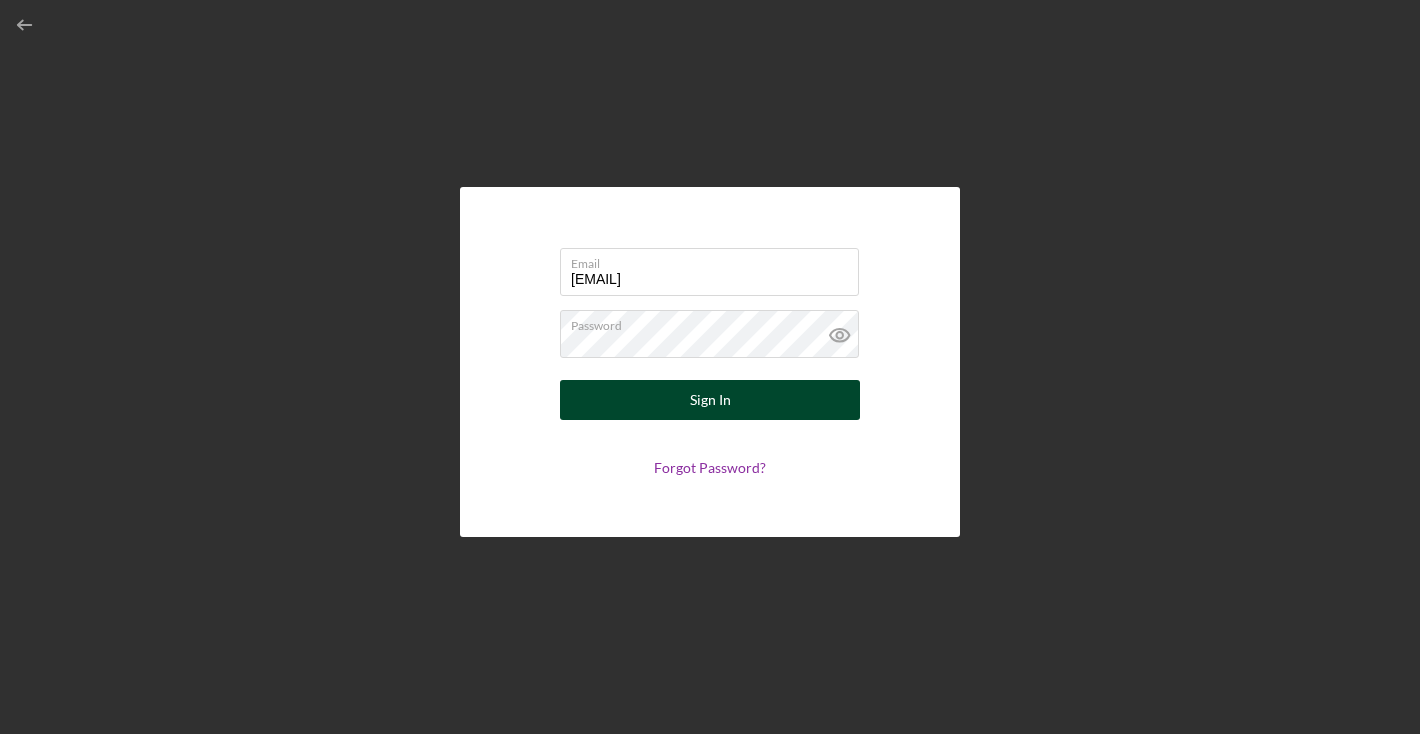 click on "Sign In" at bounding box center (710, 400) 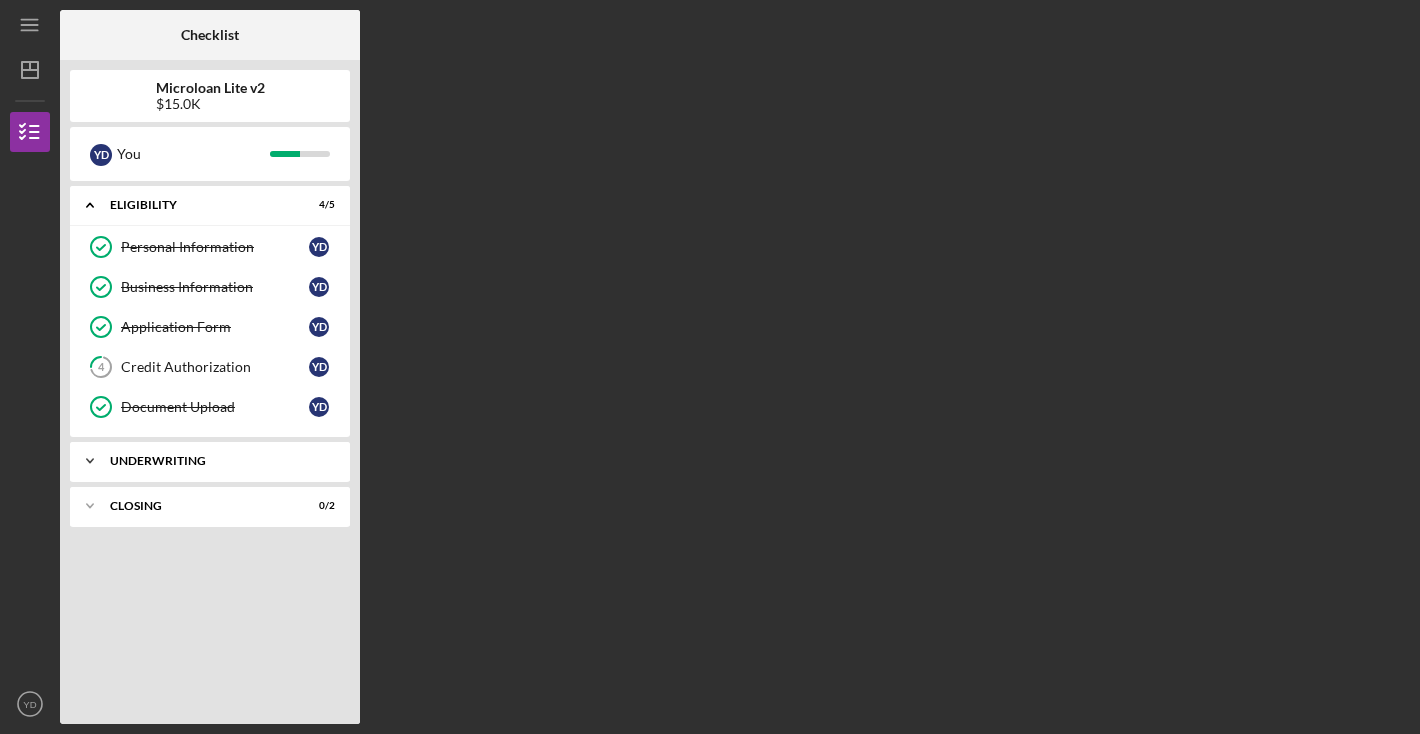 click on "Icon/Expander Underwriting 0 / 1" at bounding box center [210, 461] 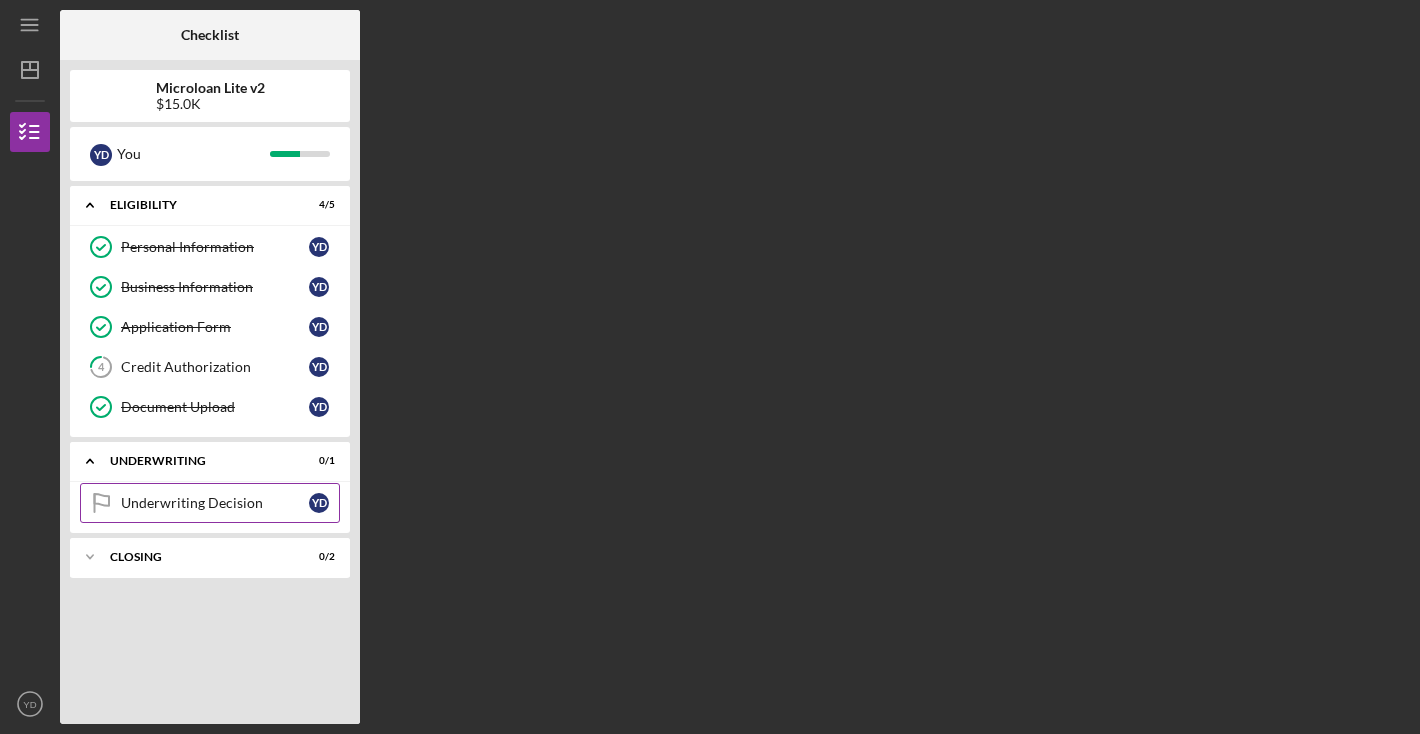 click on "Underwriting Decision Underwriting Decision Y D" at bounding box center [210, 503] 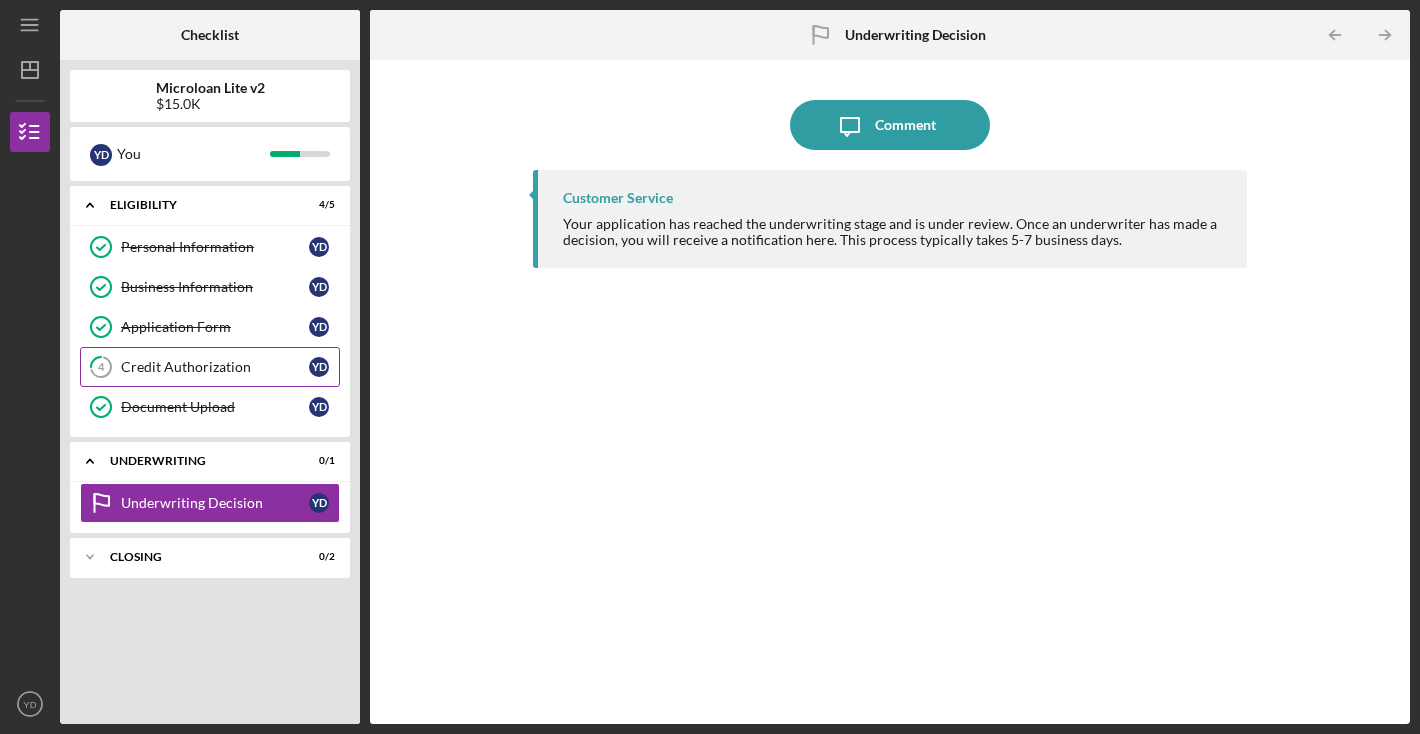 click on "Credit Authorization" at bounding box center (215, 367) 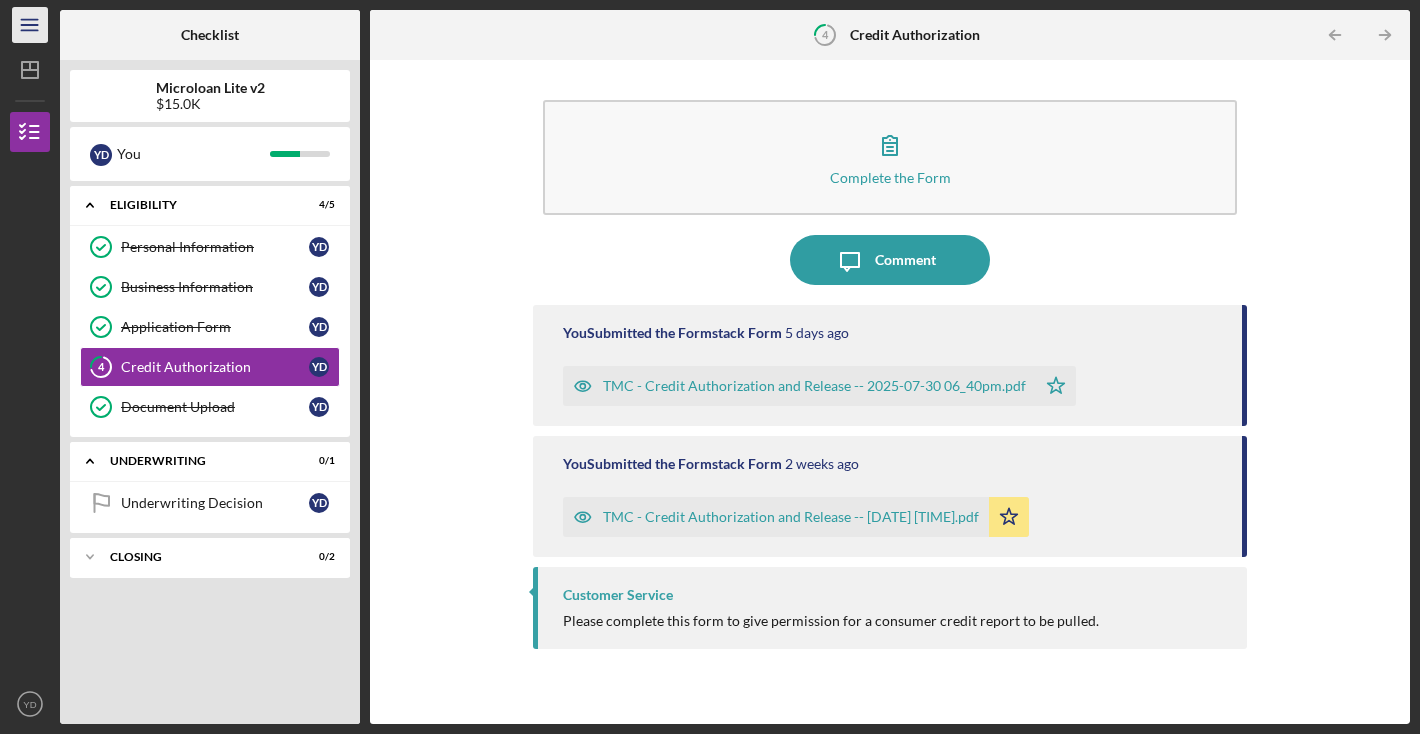 click on "Icon/Menu" 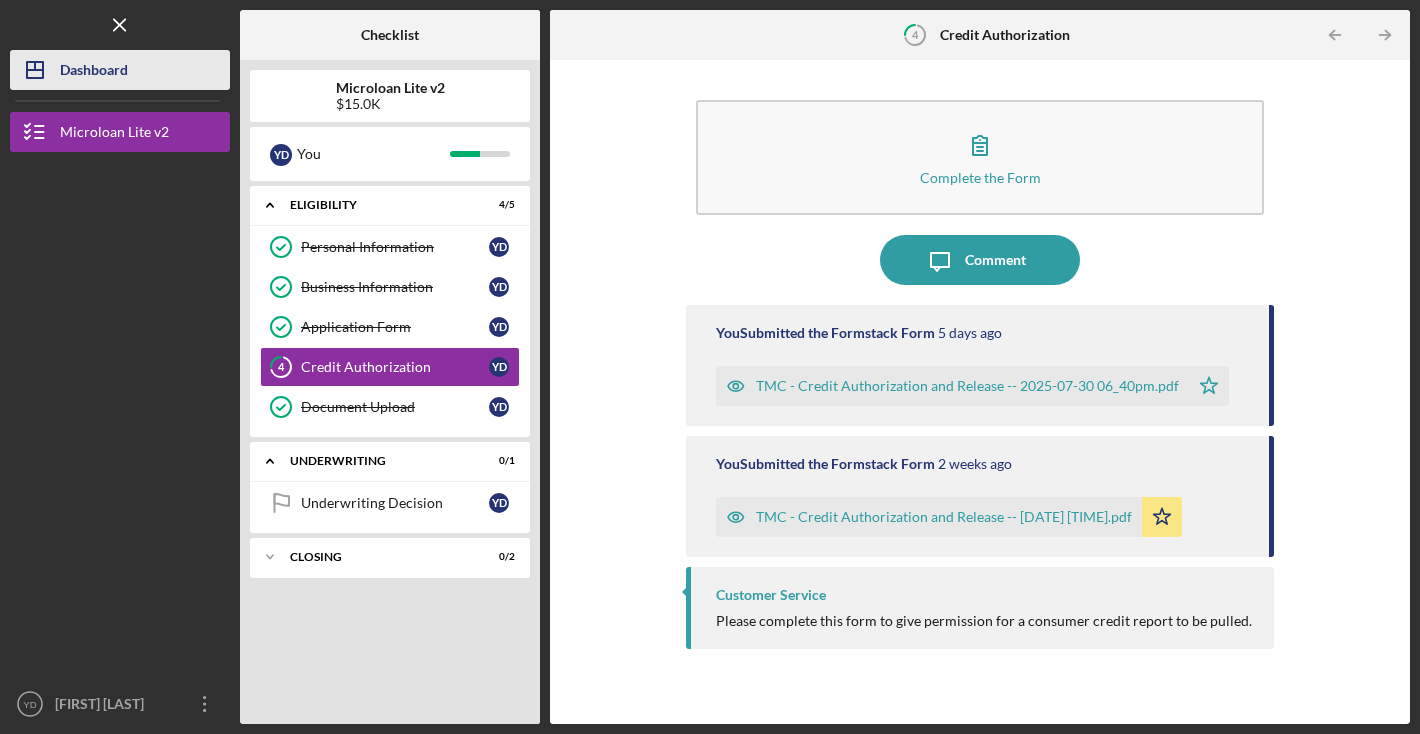 click on "Dashboard" at bounding box center [94, 72] 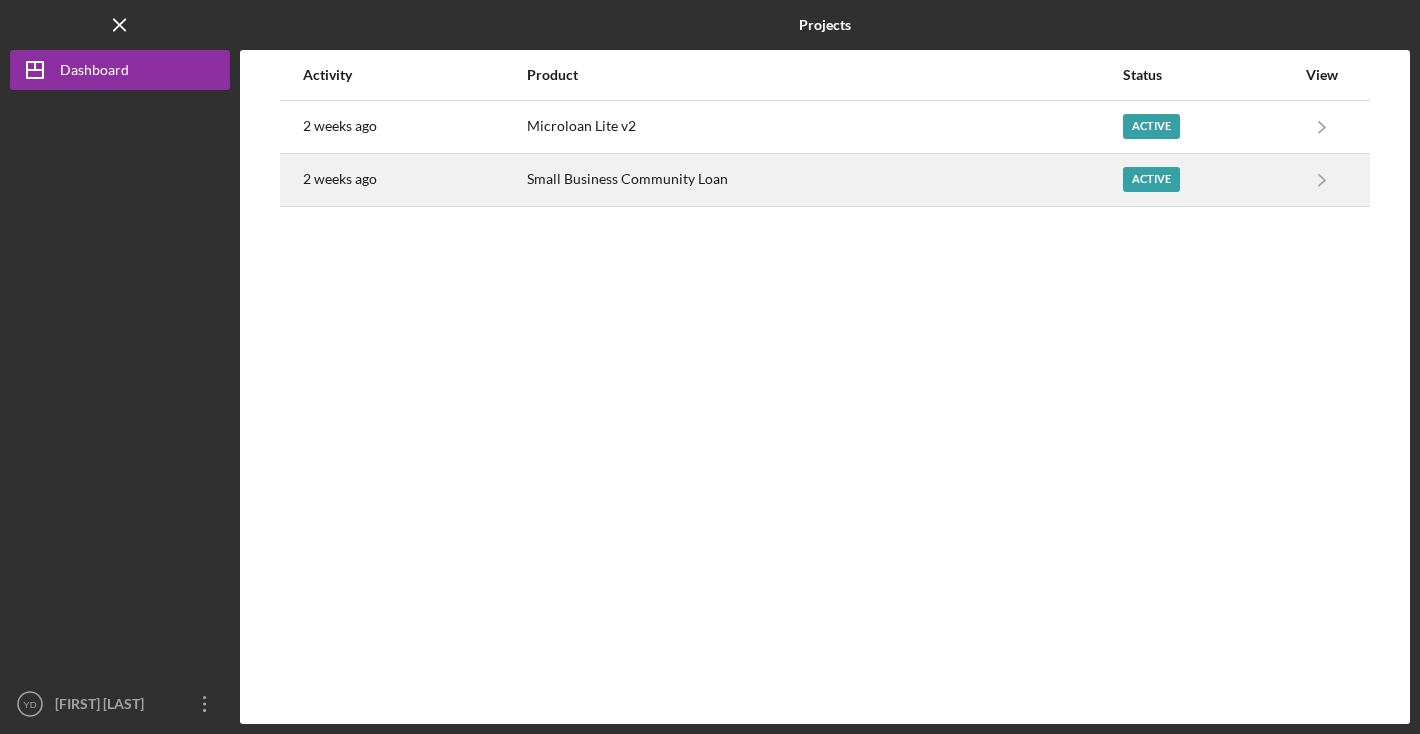 click on "2 weeks ago" at bounding box center [414, 180] 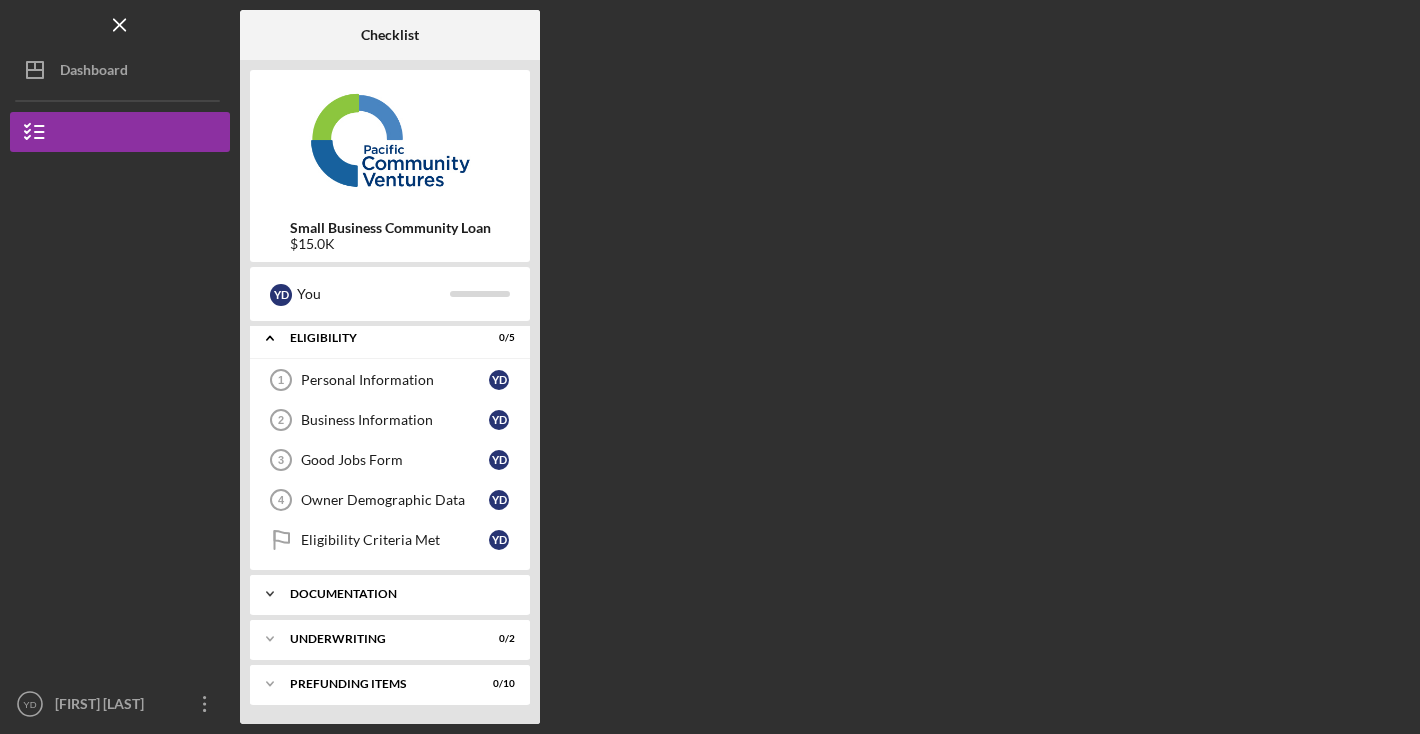 scroll, scrollTop: 8, scrollLeft: 0, axis: vertical 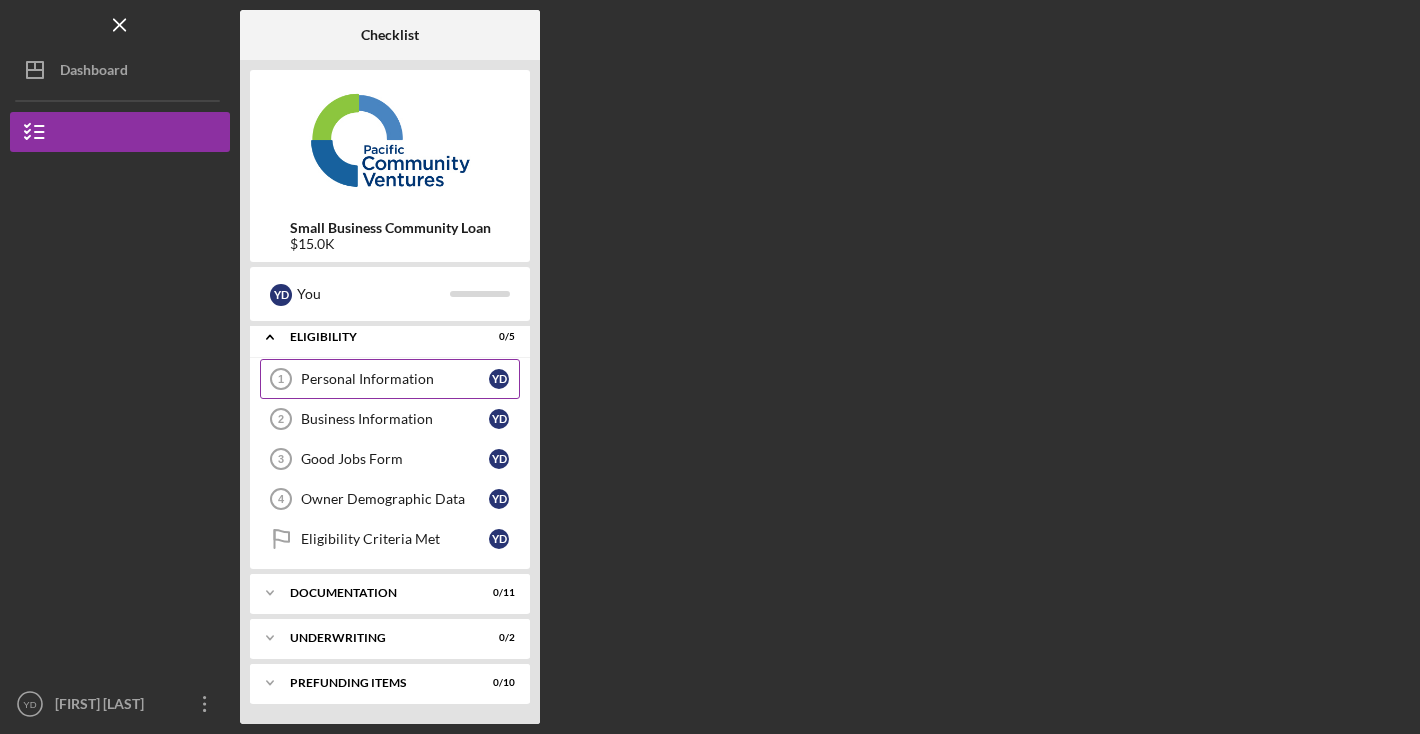 click on "Personal Information" at bounding box center [395, 379] 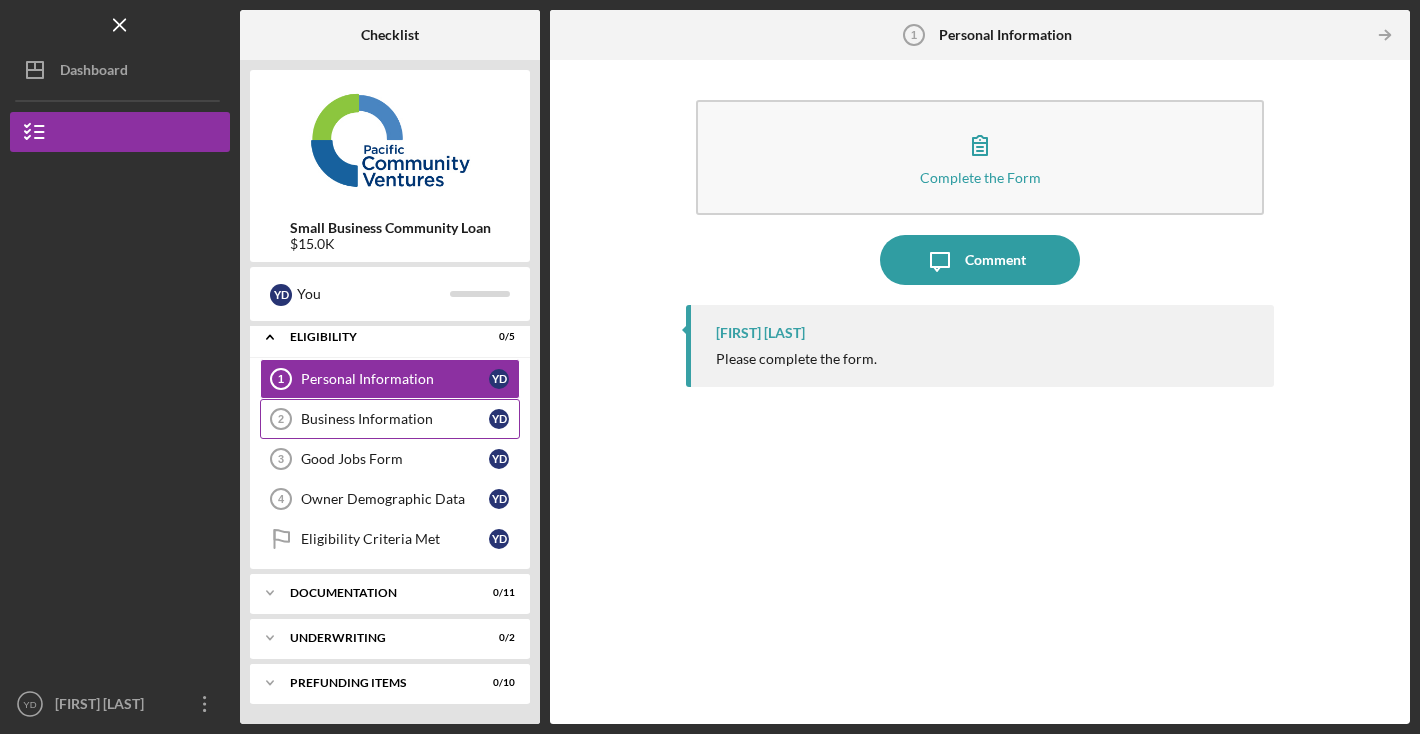 click on "Business Information" at bounding box center [395, 419] 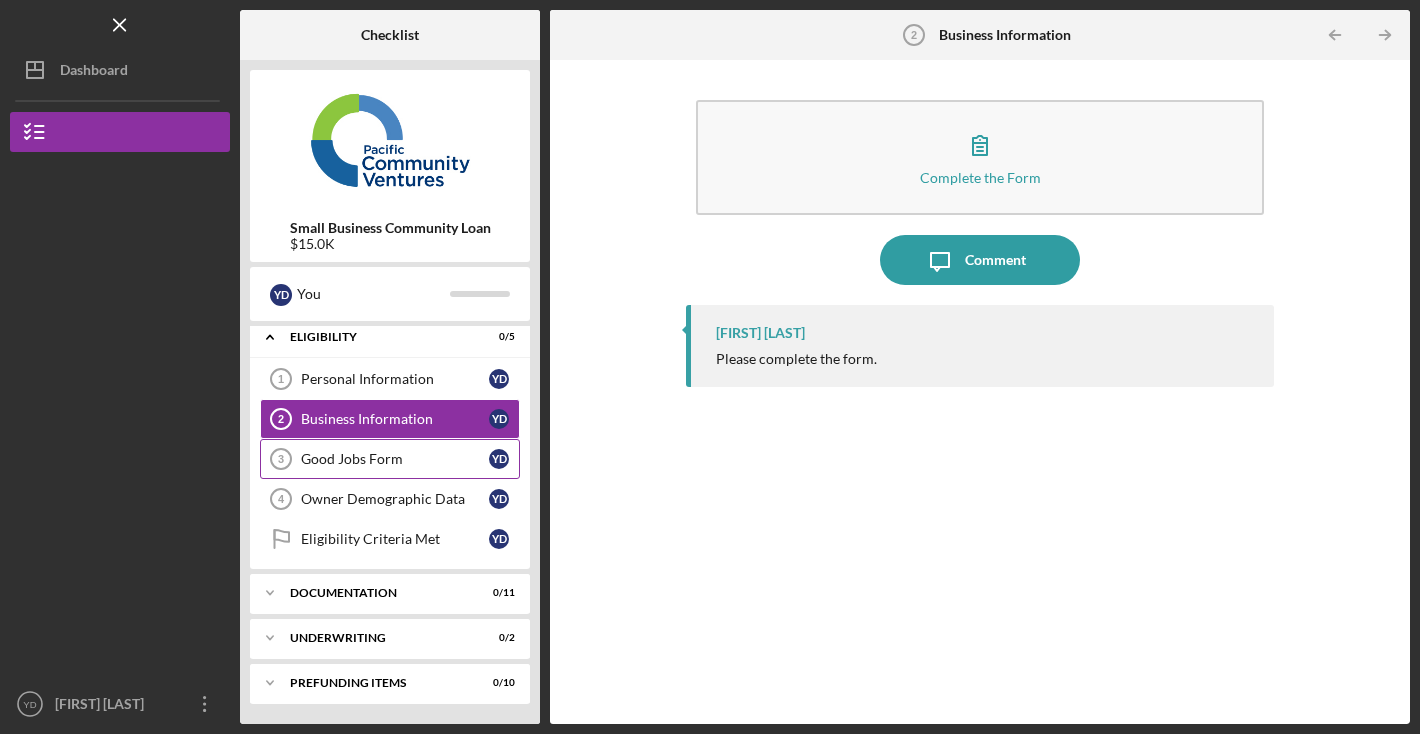 click on "Good Jobs Form" at bounding box center [395, 459] 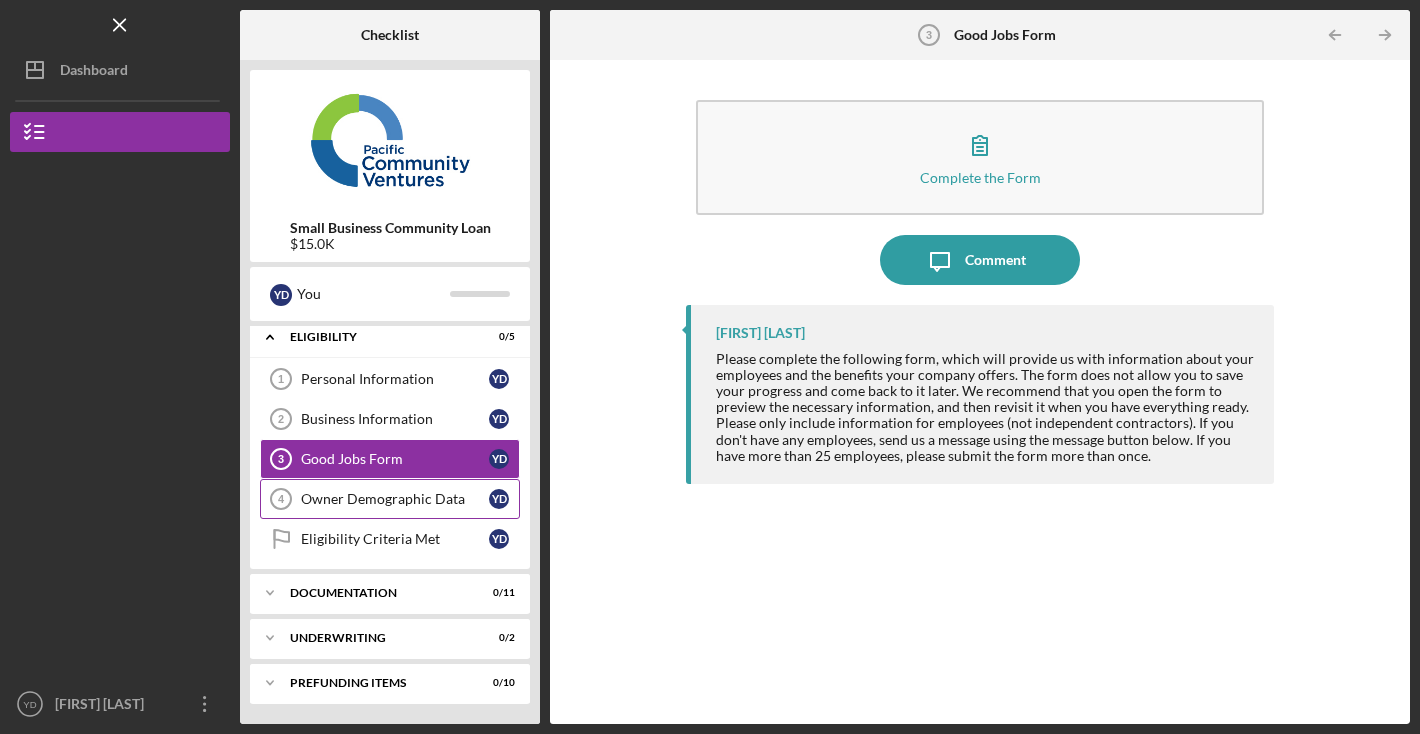 click on "Owner Demographic Data" at bounding box center [395, 499] 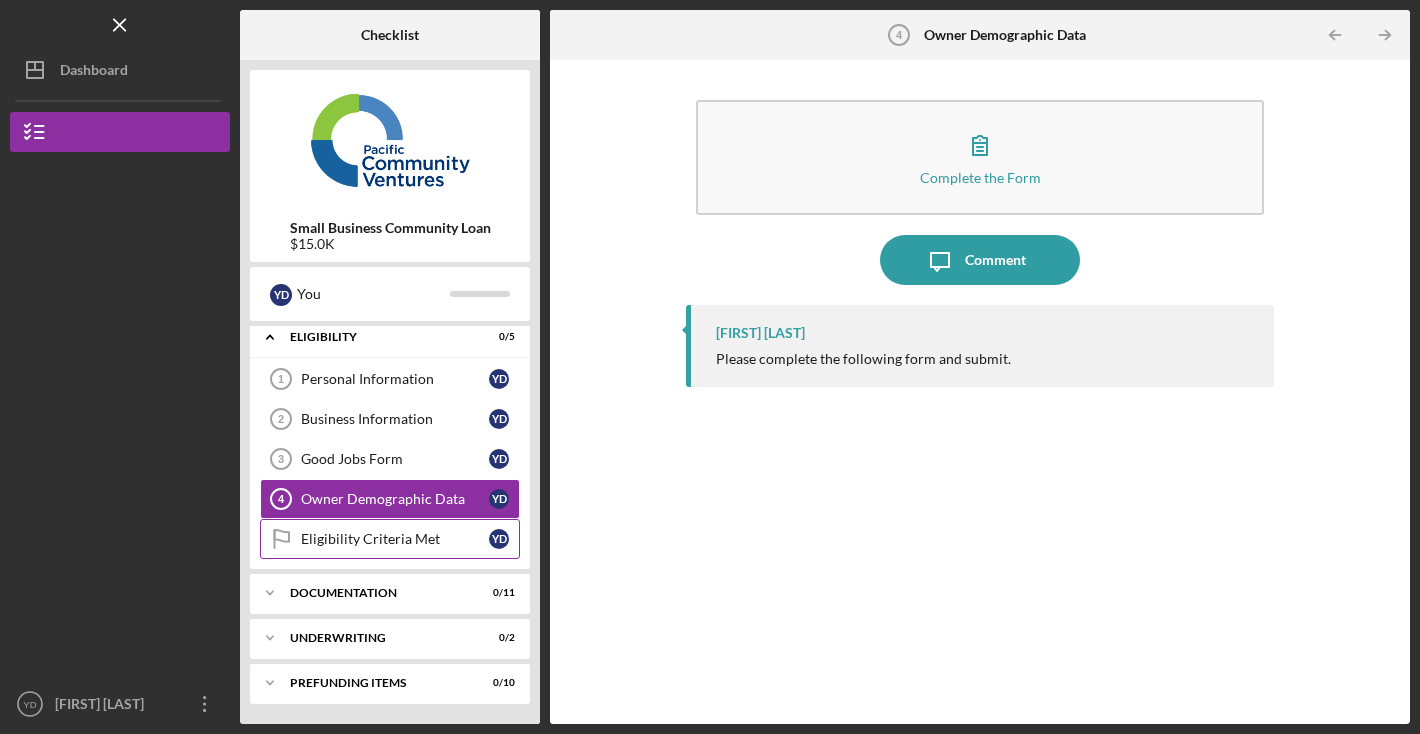 click on "Eligibility Criteria Met" at bounding box center [395, 539] 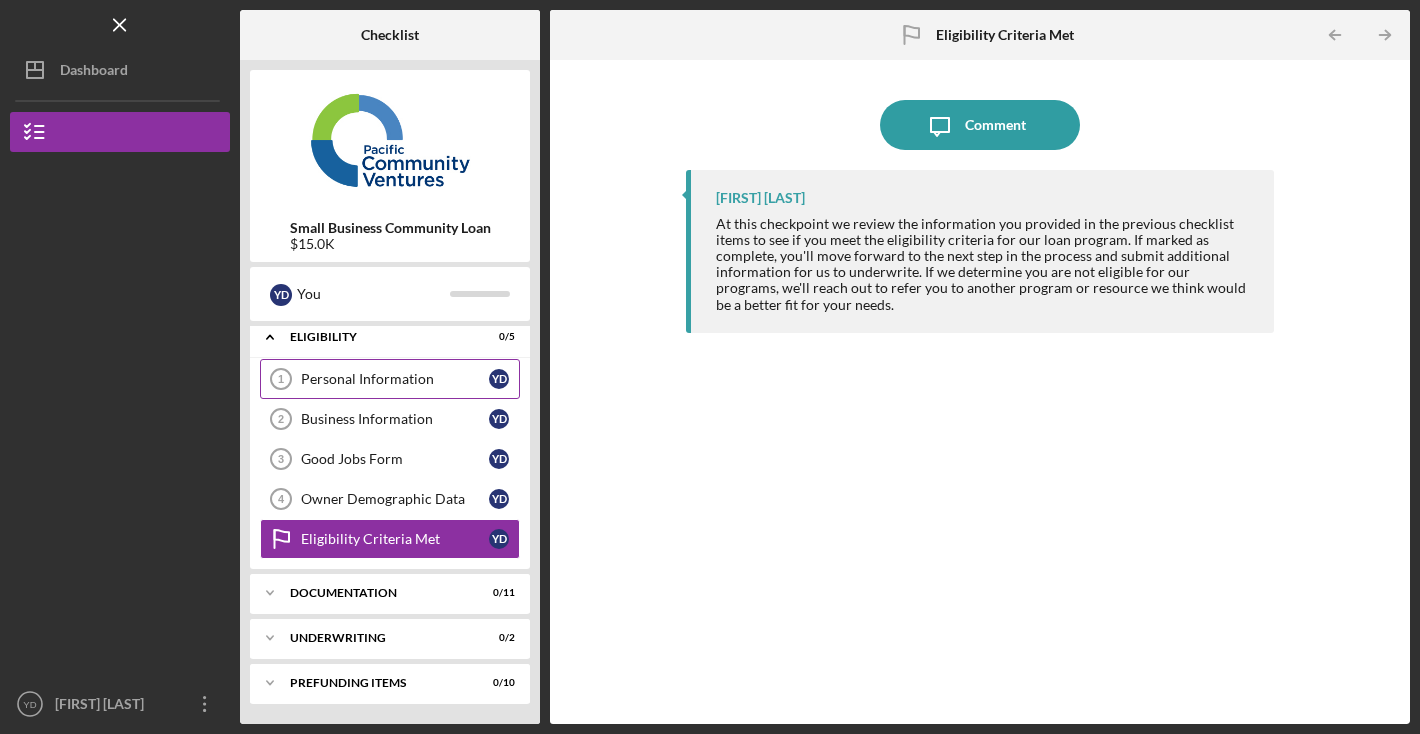 click on "Personal Information" at bounding box center [395, 379] 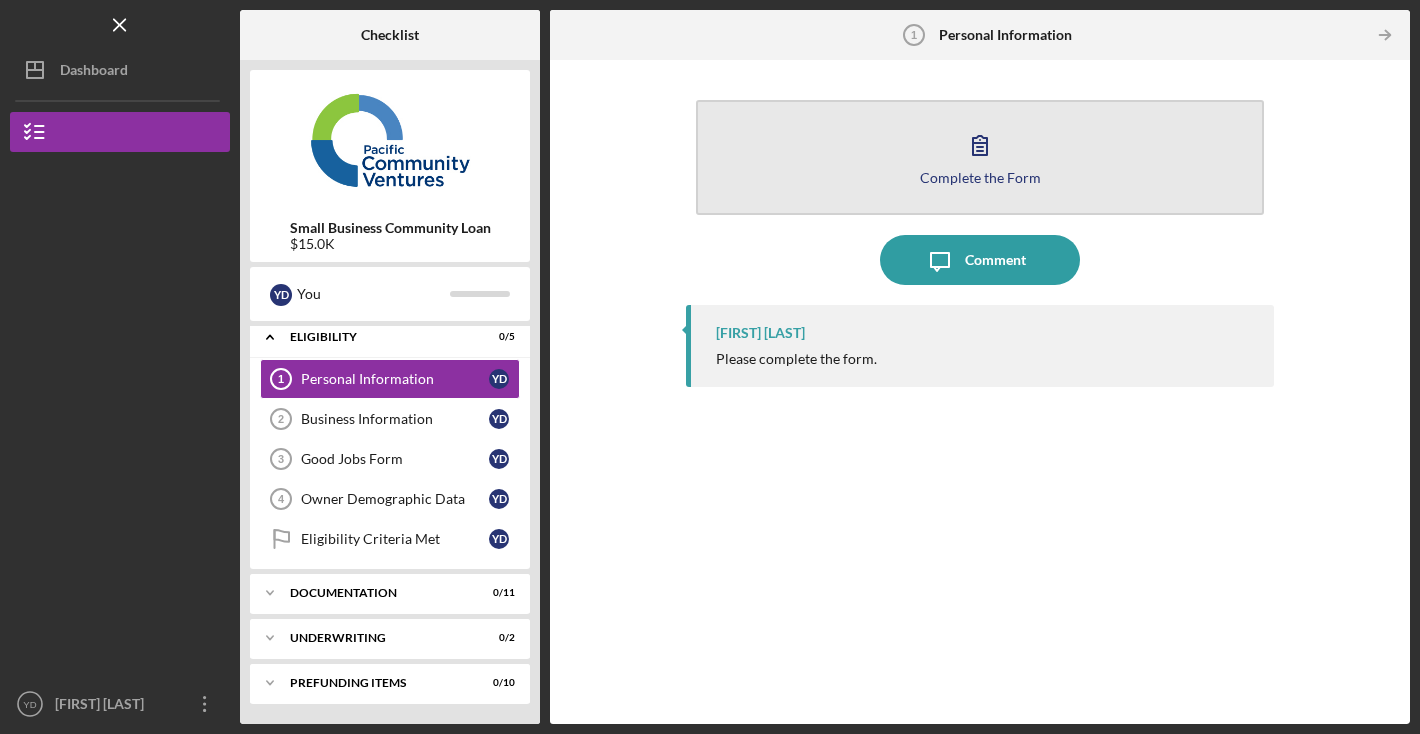 click on "Complete the Form Form" at bounding box center [980, 157] 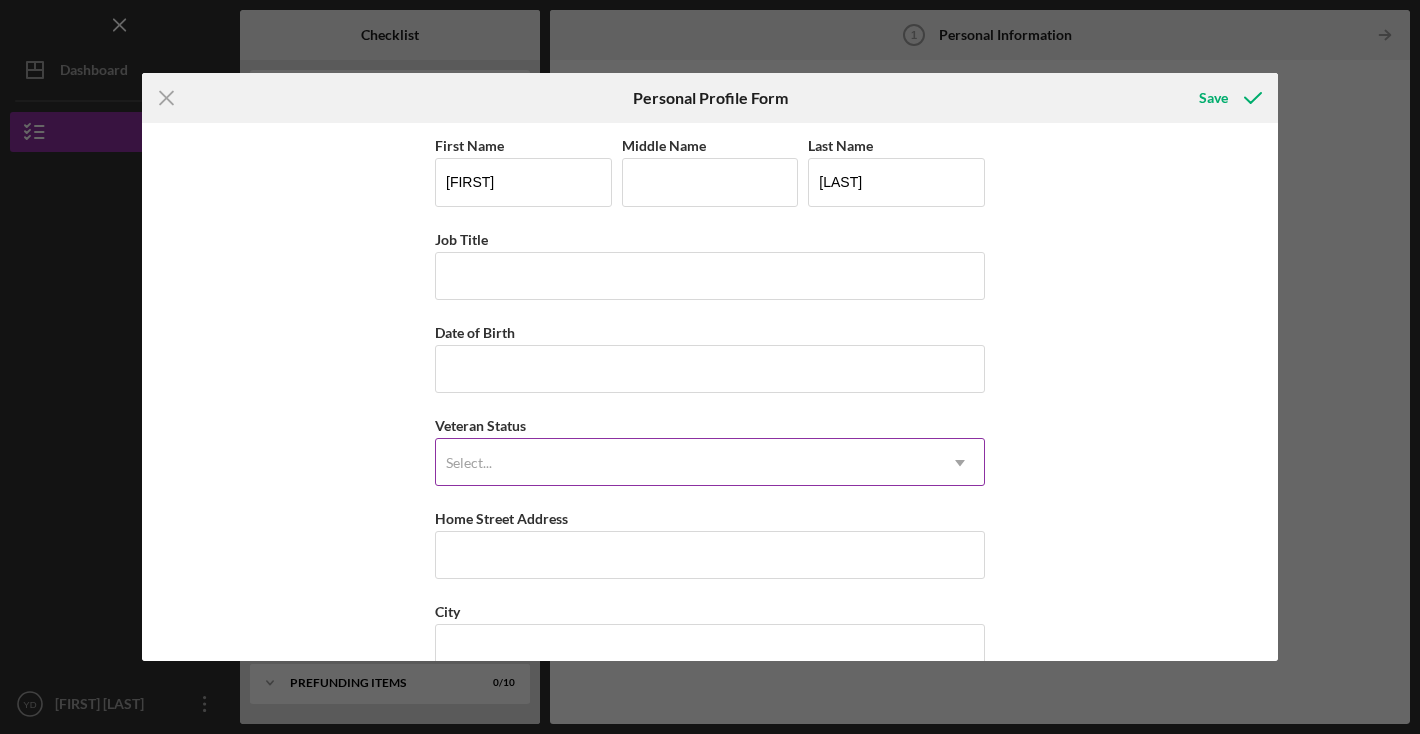 scroll, scrollTop: 227, scrollLeft: 0, axis: vertical 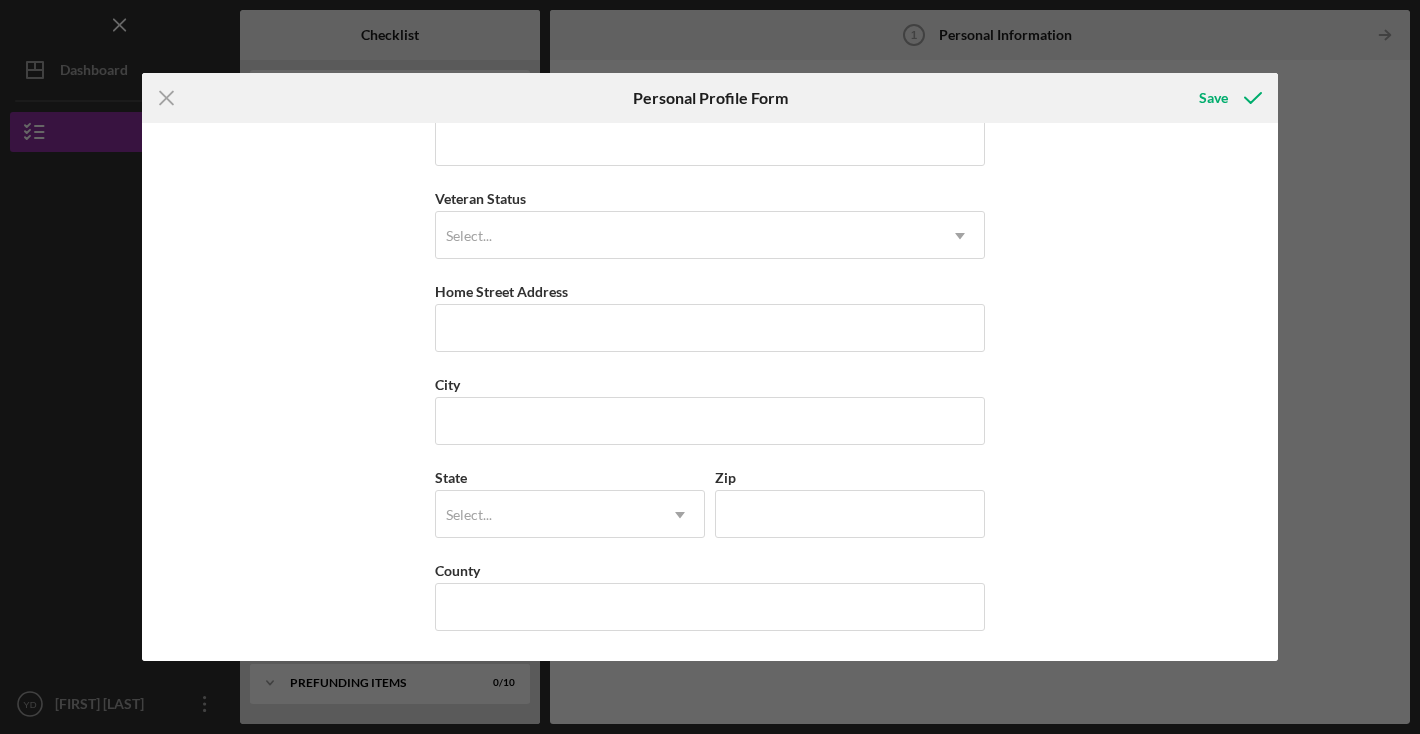 click on "Icon/Menu Close Personal Profile Form Save First Name [FIRST] Middle Name Last Name [LAST] Job Title Date of Birth Veteran Status Select... Icon/Dropdown Arrow Home Street Address [CITY] [STATE] Select... Icon/Dropdown Arrow Zip [COUNTY] Cancel Save" at bounding box center (710, 367) 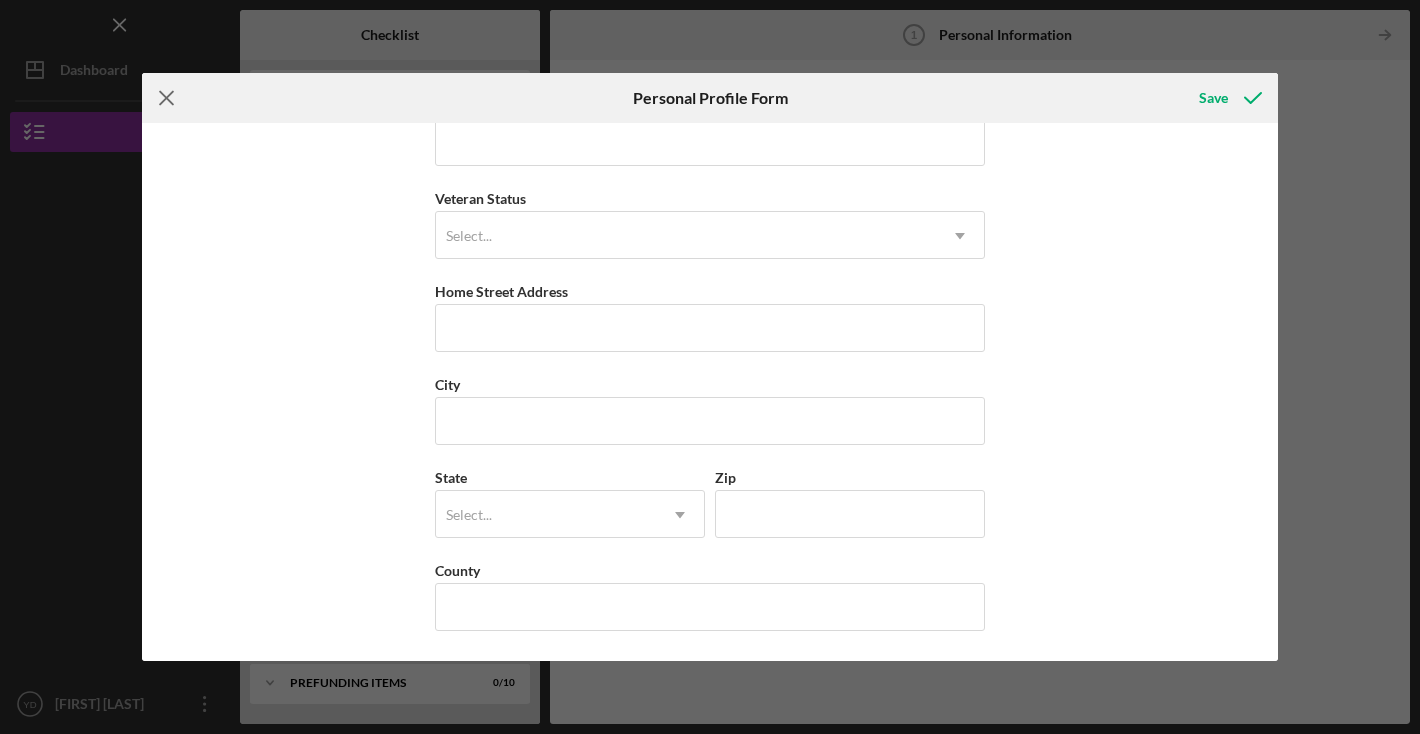 click 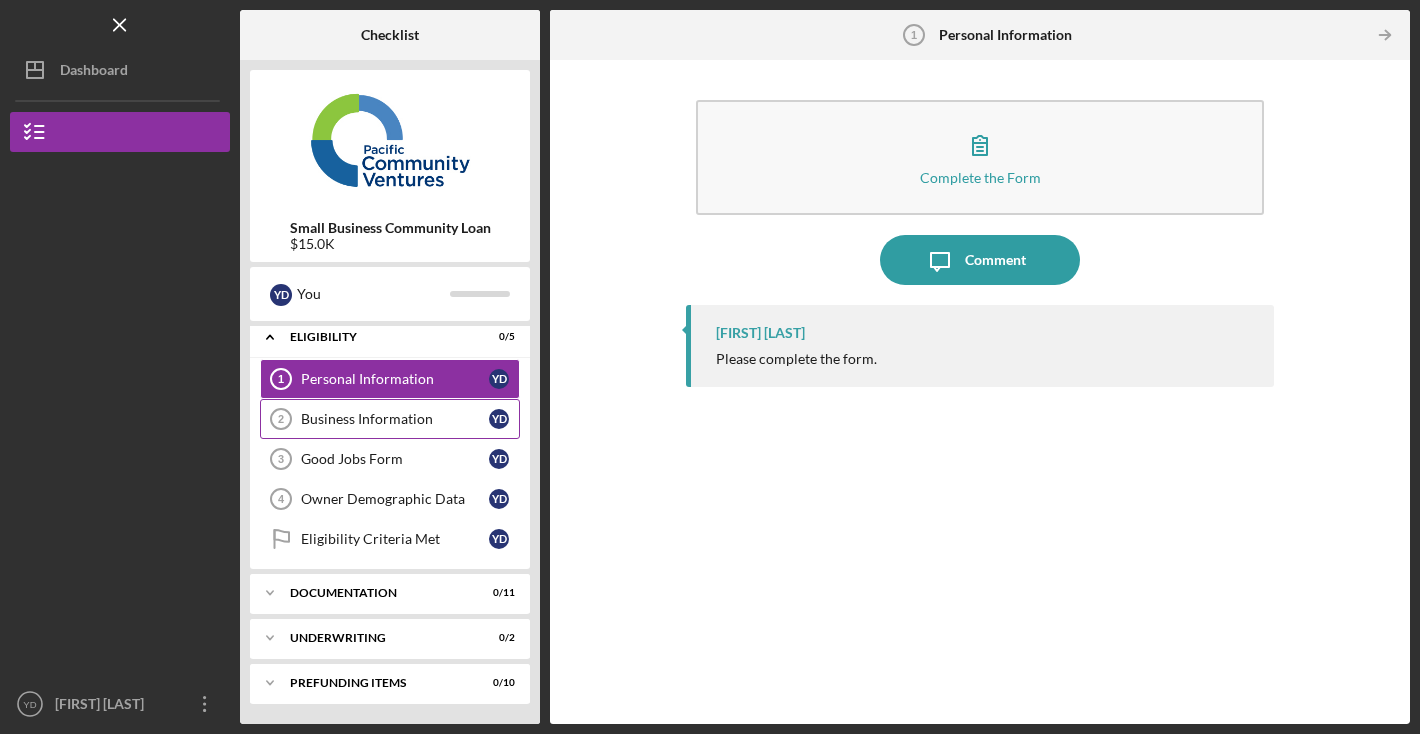 click on "Business Information" at bounding box center [395, 419] 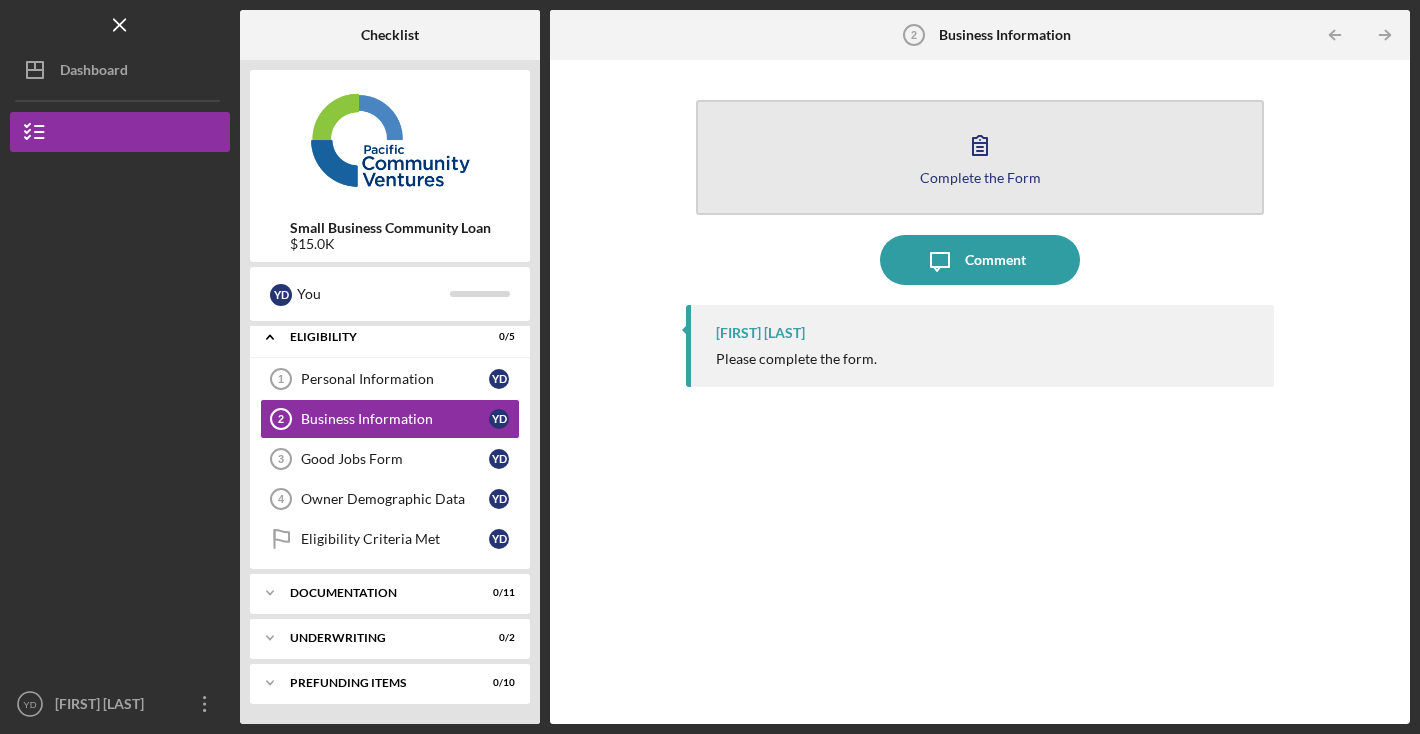 click 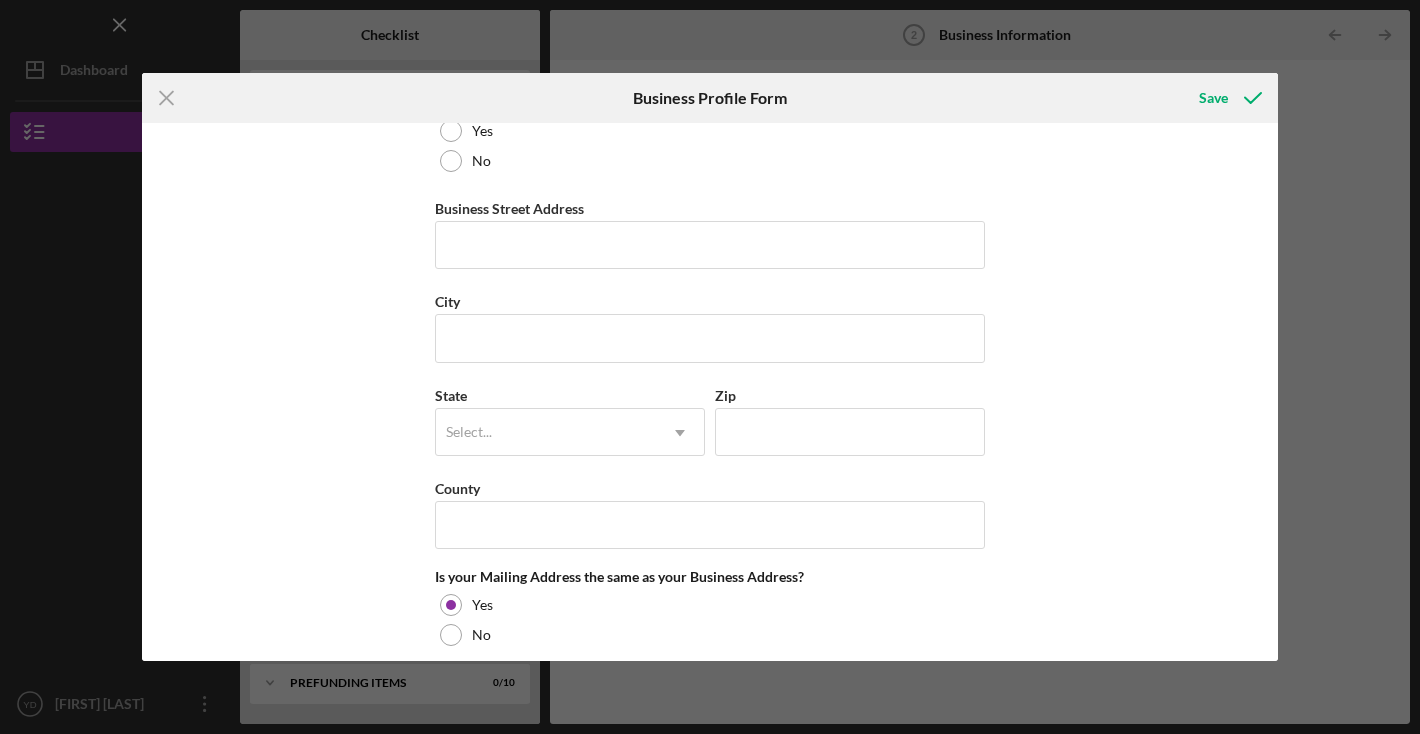 scroll, scrollTop: 1507, scrollLeft: 0, axis: vertical 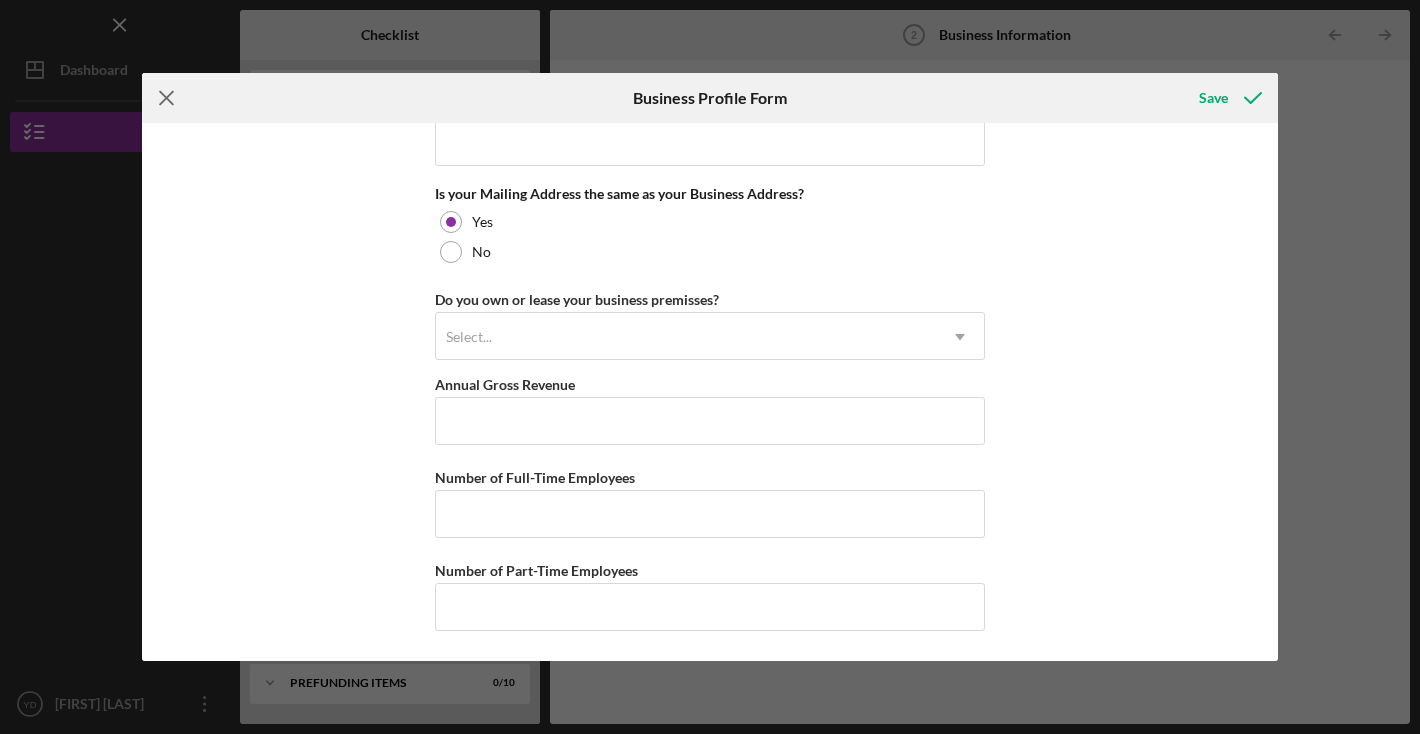 click on "Icon/Menu Close" 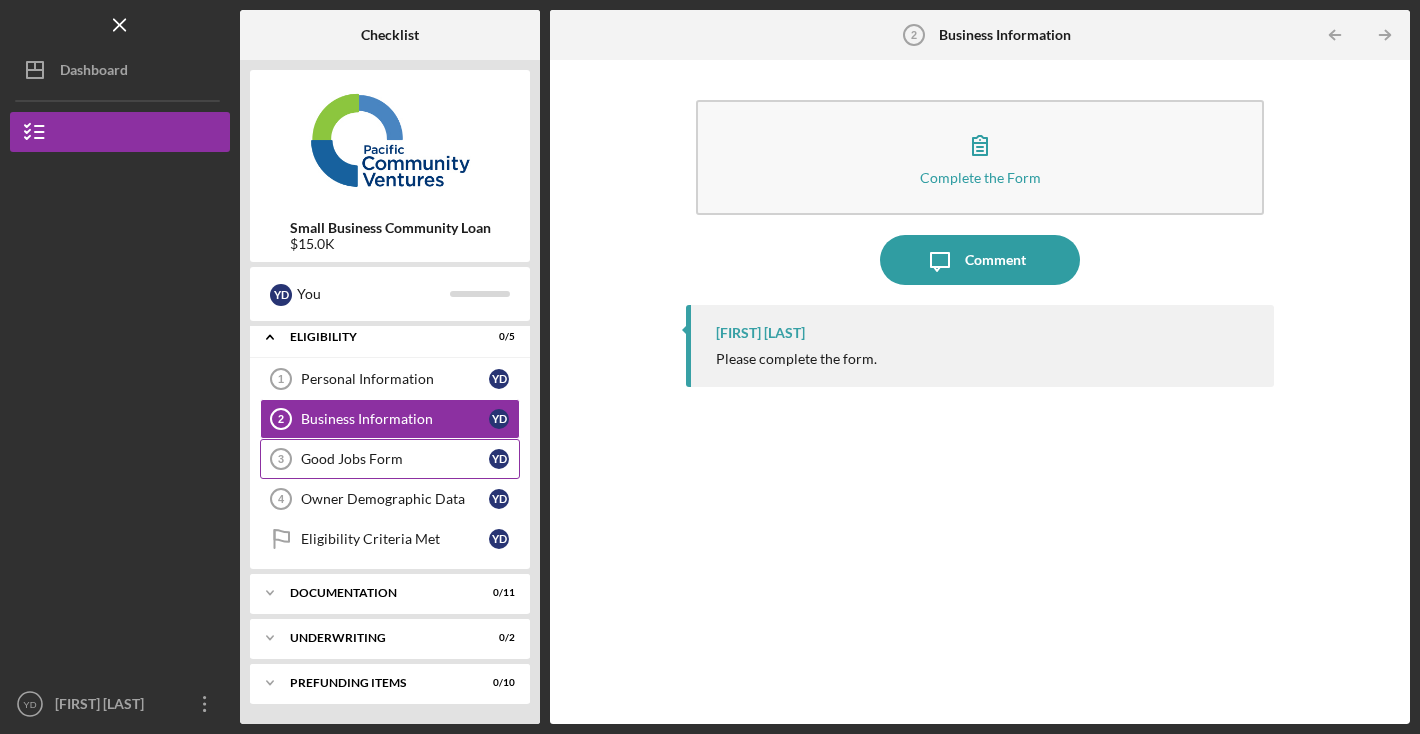 click on "Good Jobs Form" at bounding box center (395, 459) 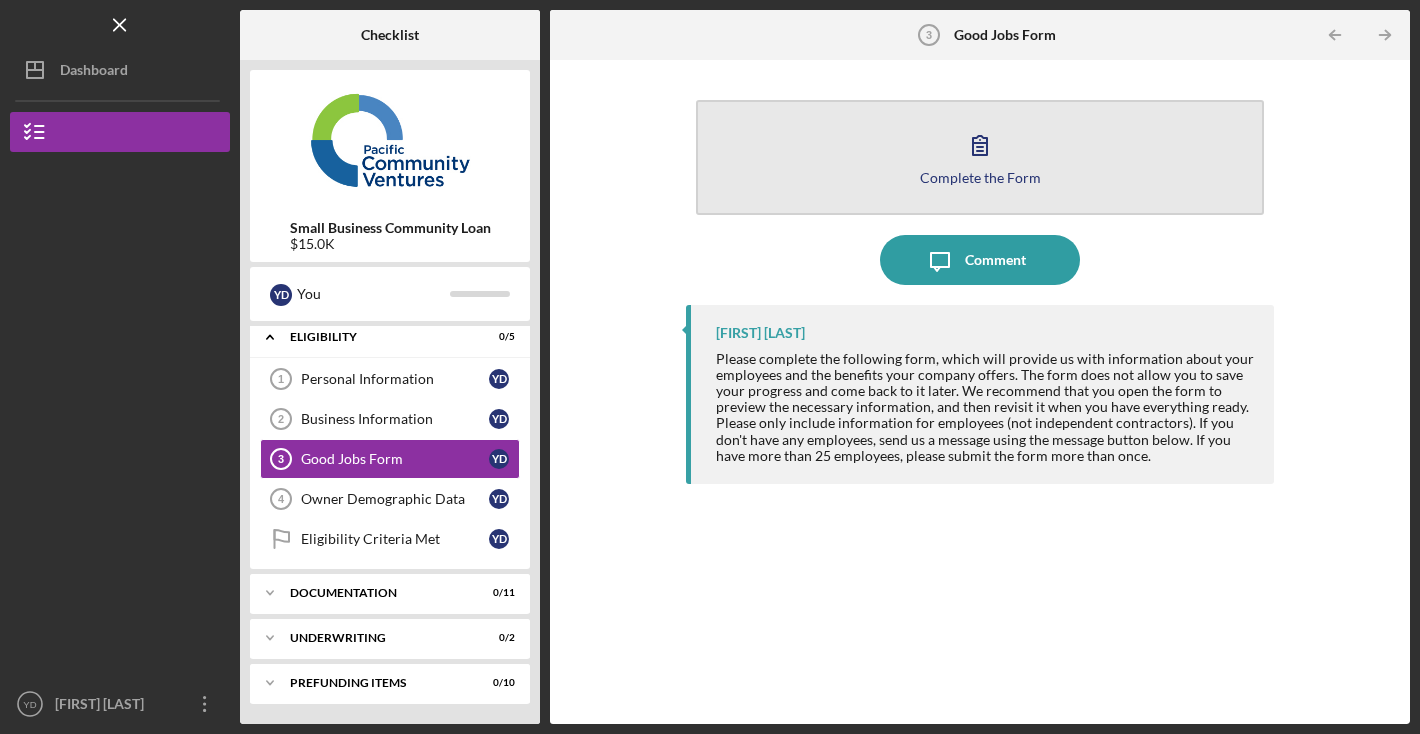 click 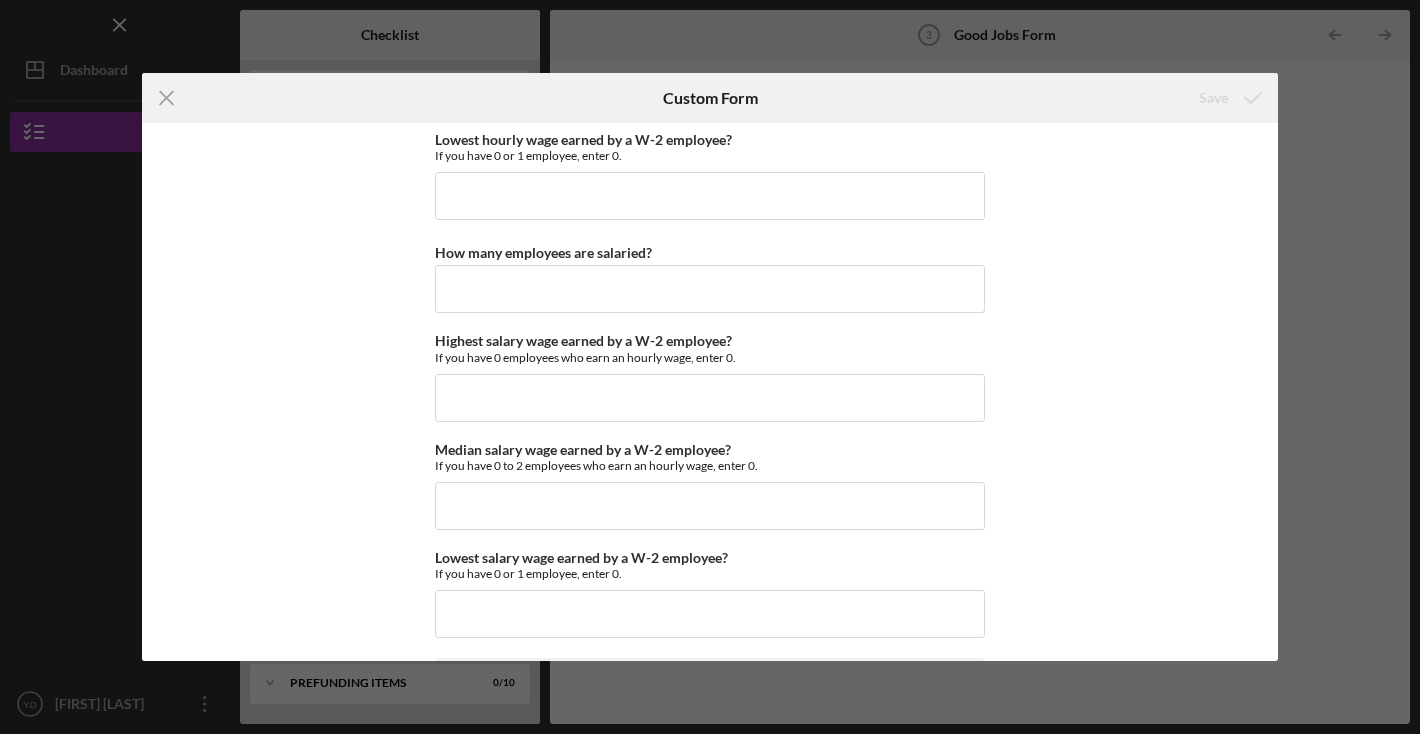 scroll, scrollTop: 4503, scrollLeft: 0, axis: vertical 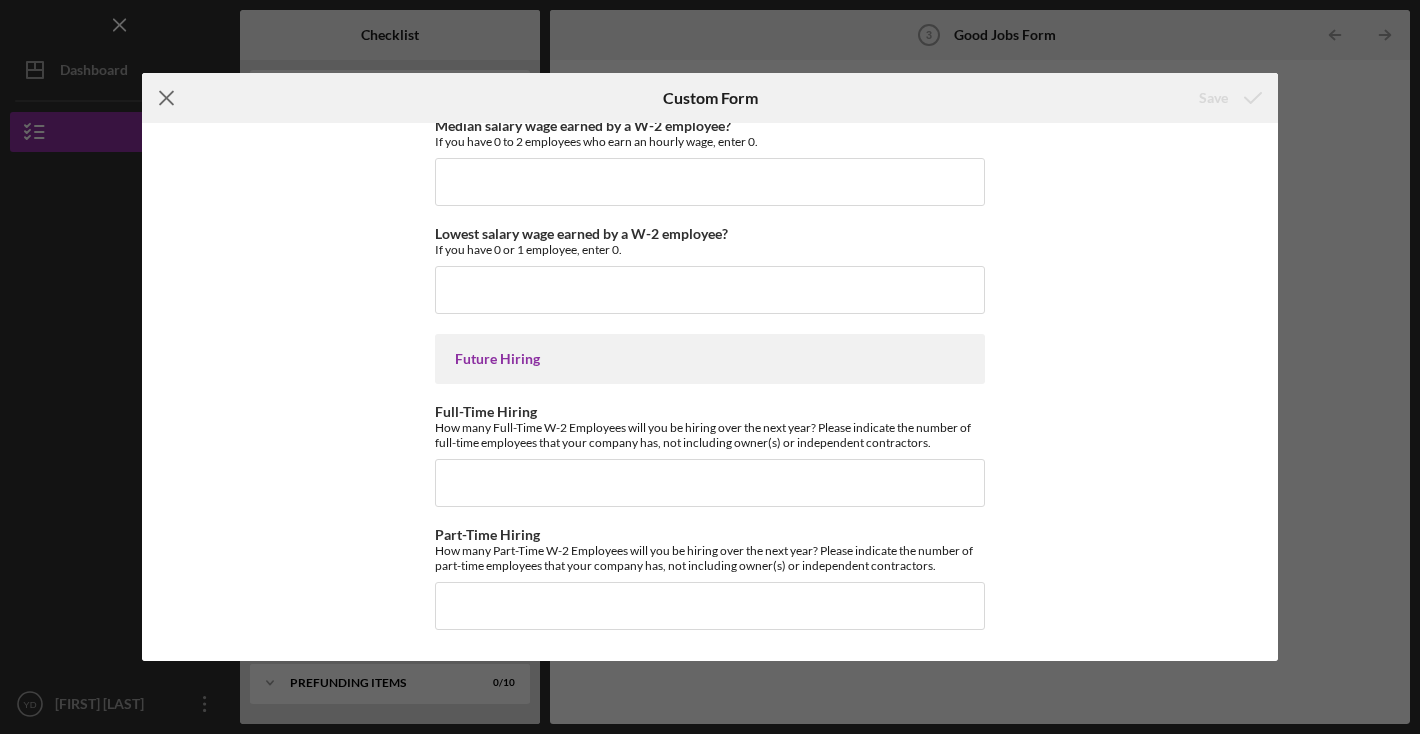 click 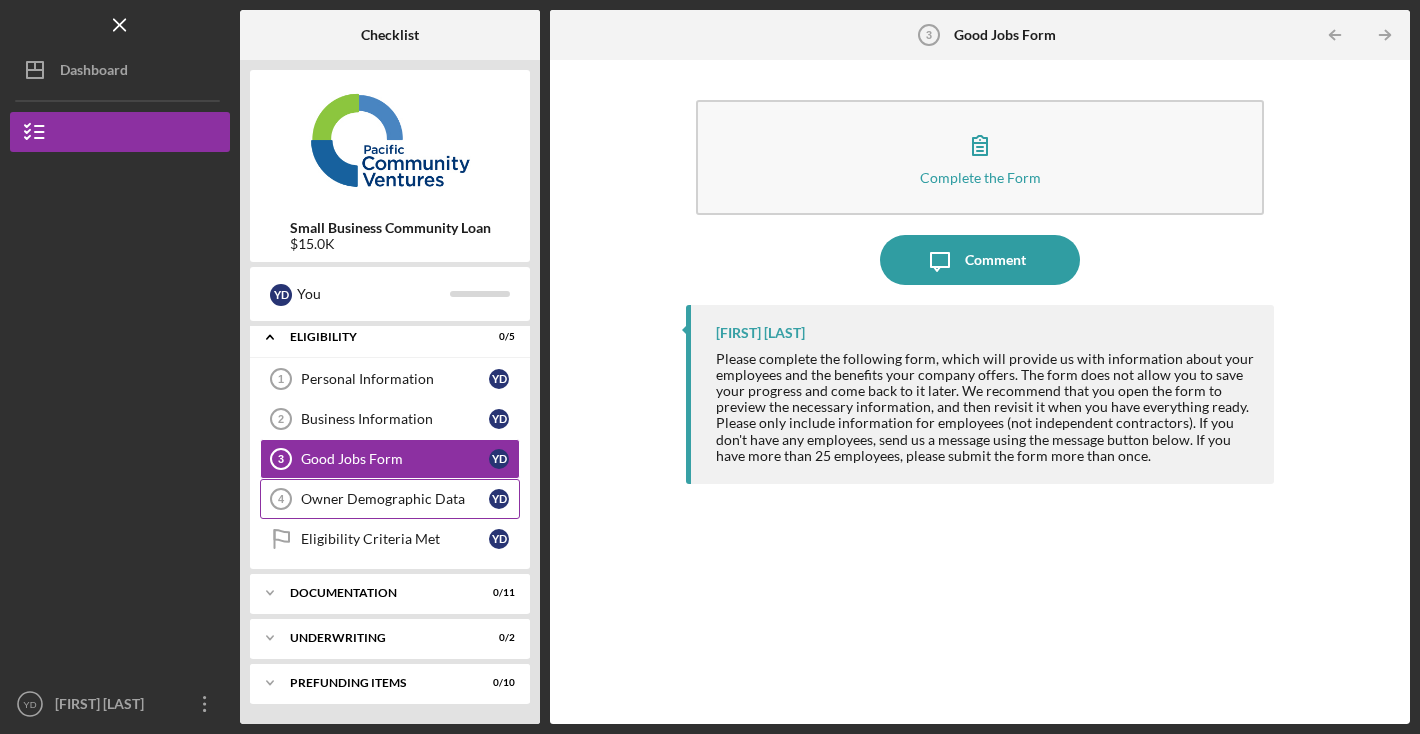 click on "Owner Demographic Data 4 Owner Demographic Data Y D" at bounding box center [390, 499] 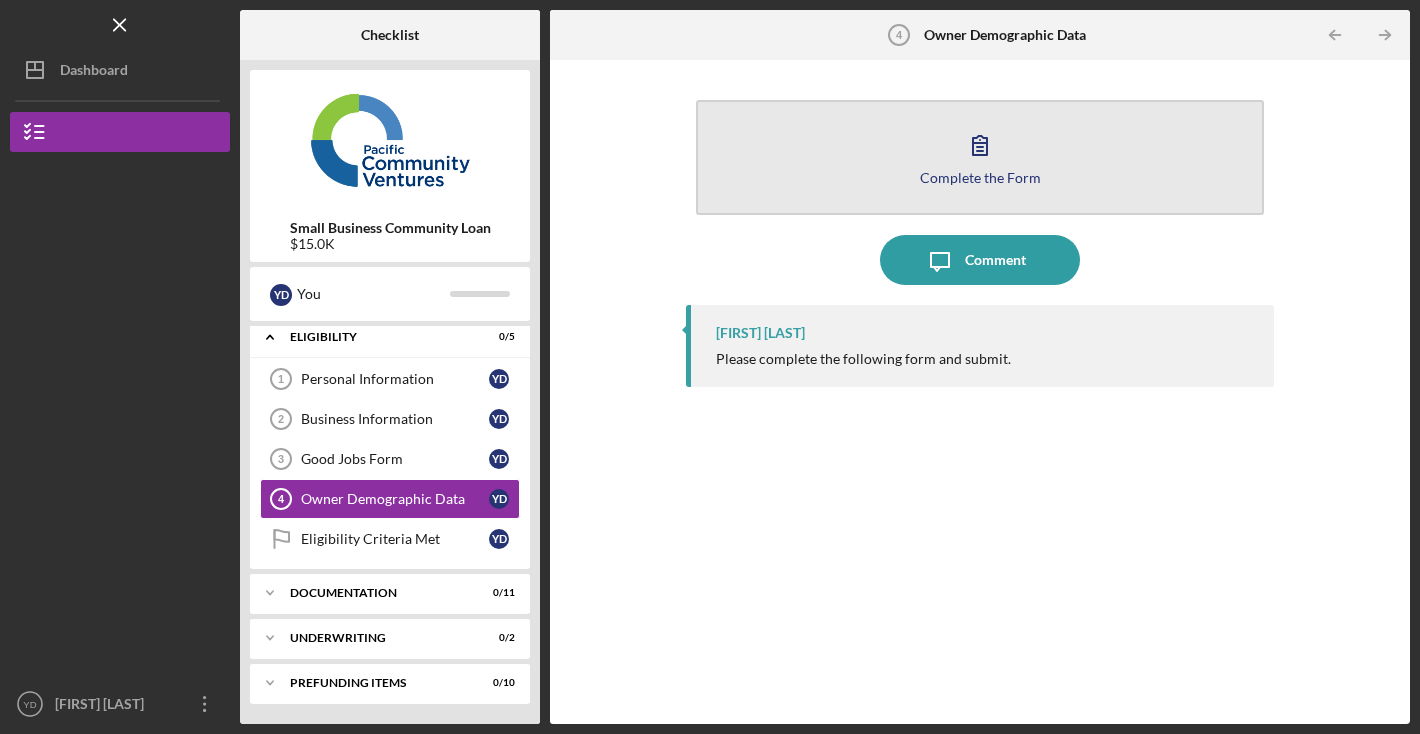 click on "Complete the Form Form" at bounding box center (980, 157) 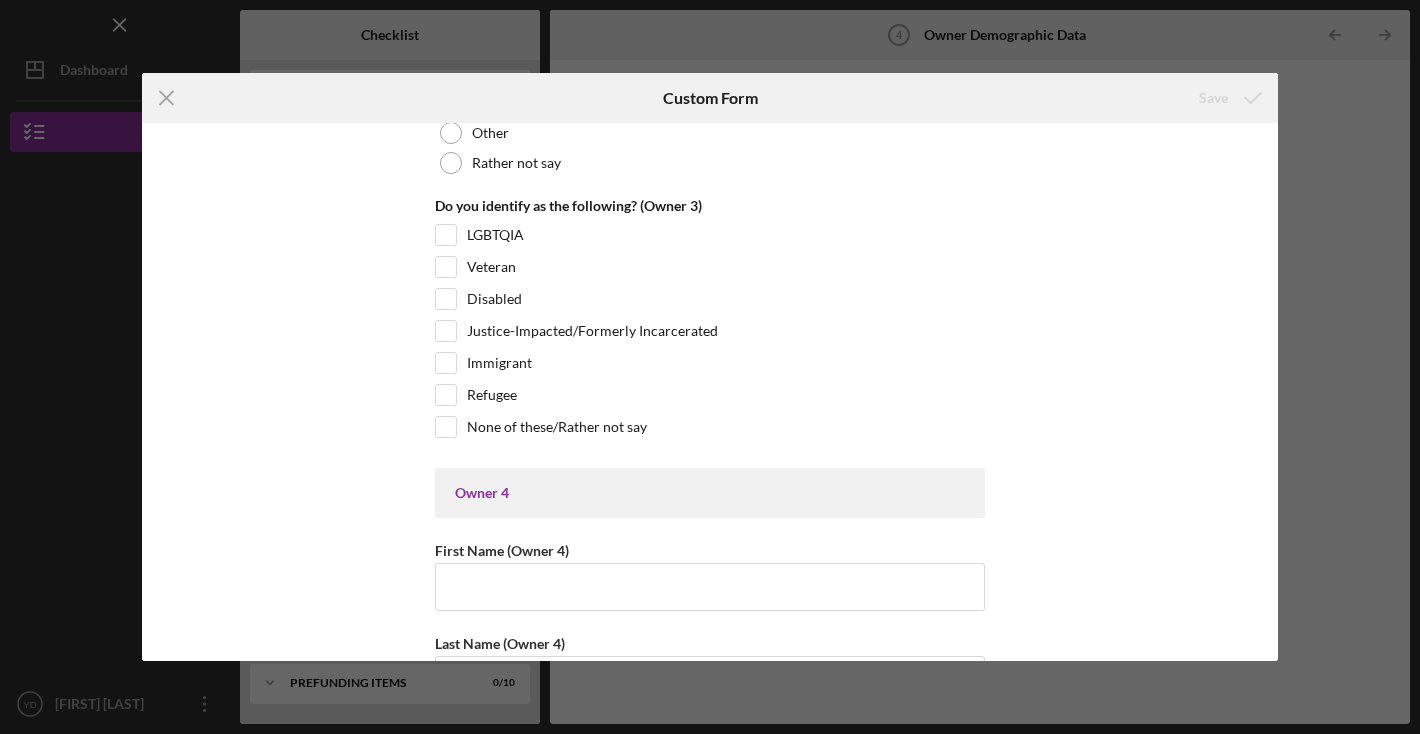 scroll, scrollTop: 4847, scrollLeft: 0, axis: vertical 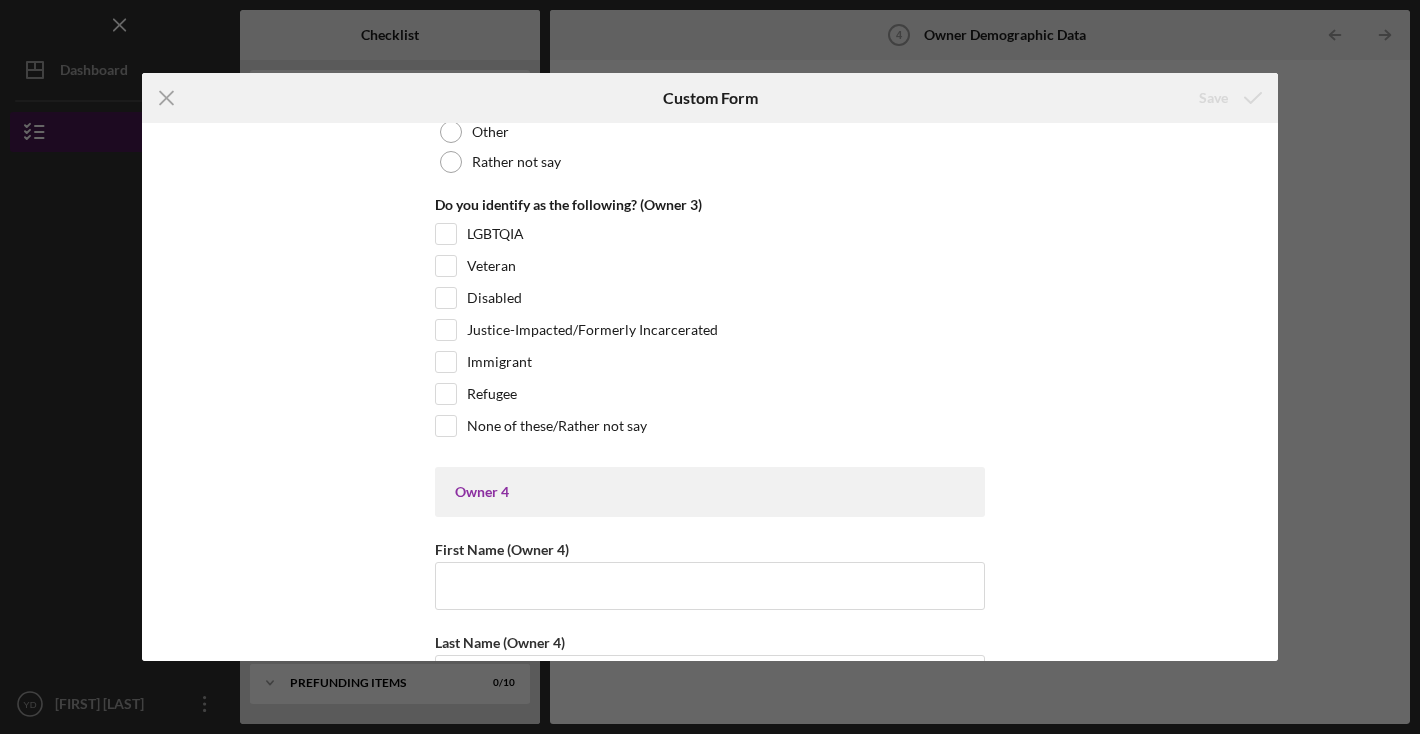 drag, startPoint x: 178, startPoint y: 93, endPoint x: 203, endPoint y: 121, distance: 37.536648 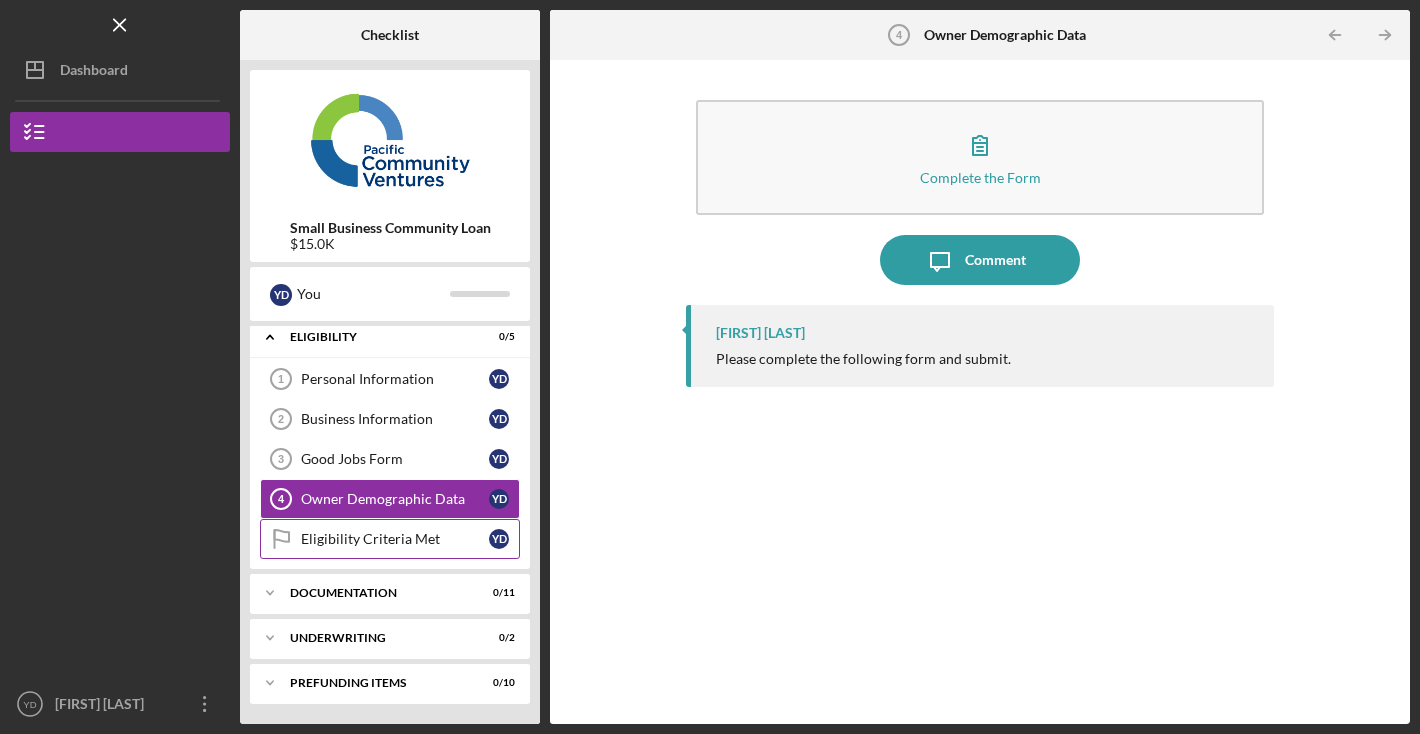 click on "Eligibility Criteria Met Eligibility Criteria Met Y D" at bounding box center [390, 539] 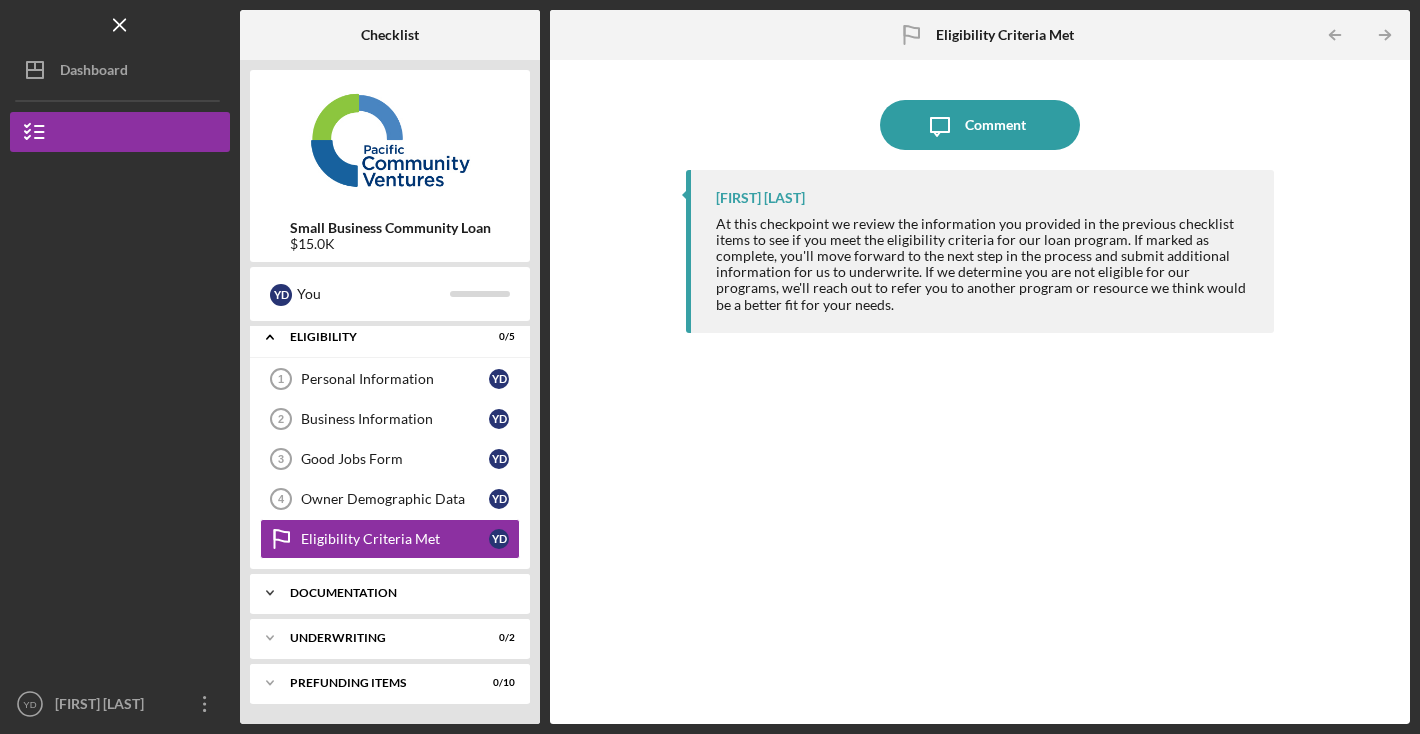 click on "Documentation" at bounding box center (397, 593) 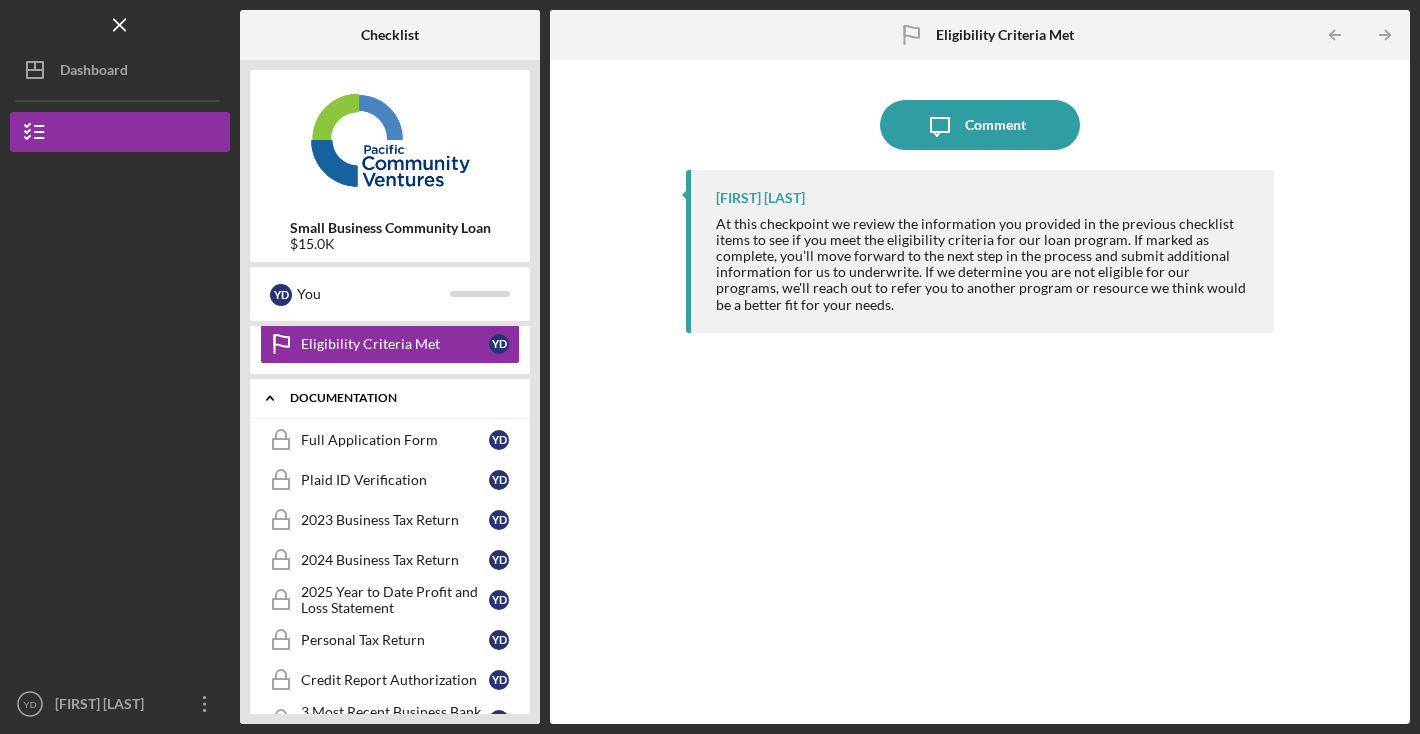 scroll, scrollTop: 205, scrollLeft: 0, axis: vertical 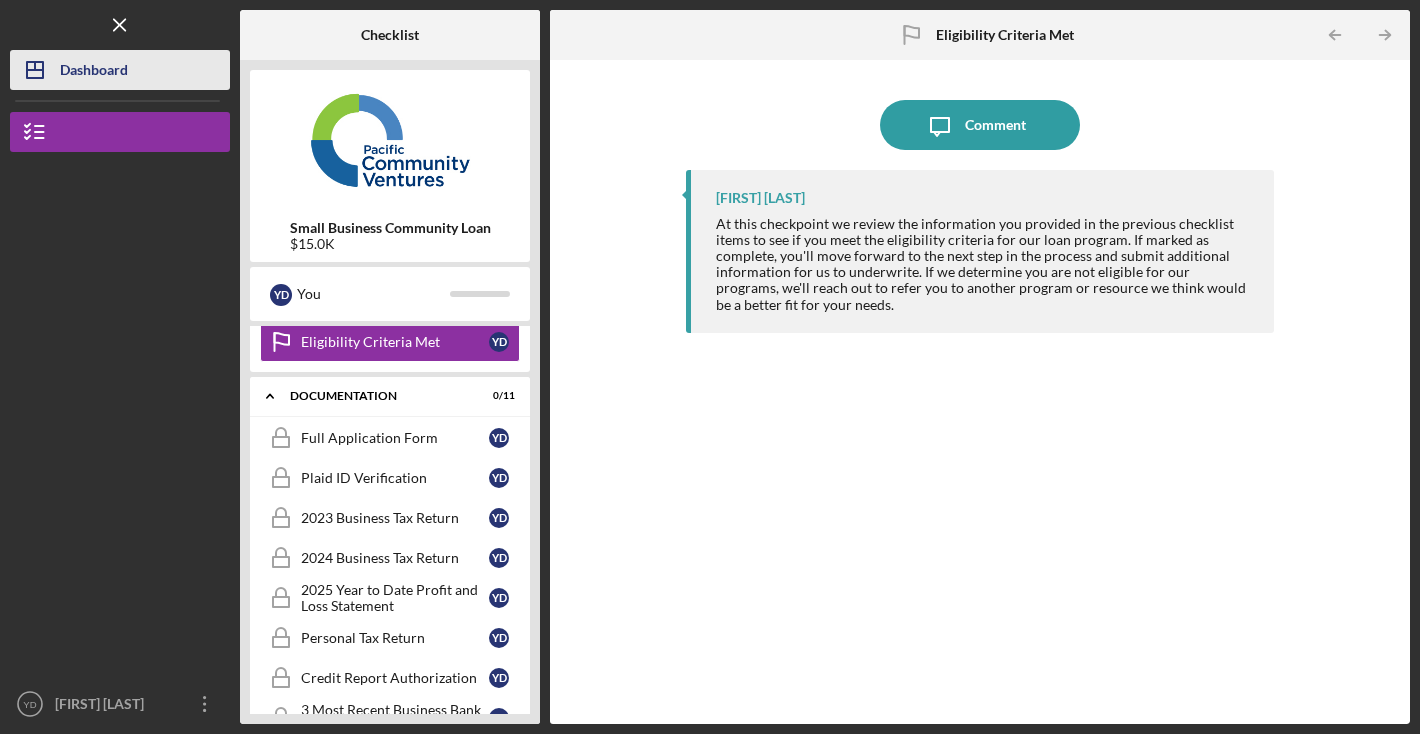click on "Dashboard" at bounding box center (94, 72) 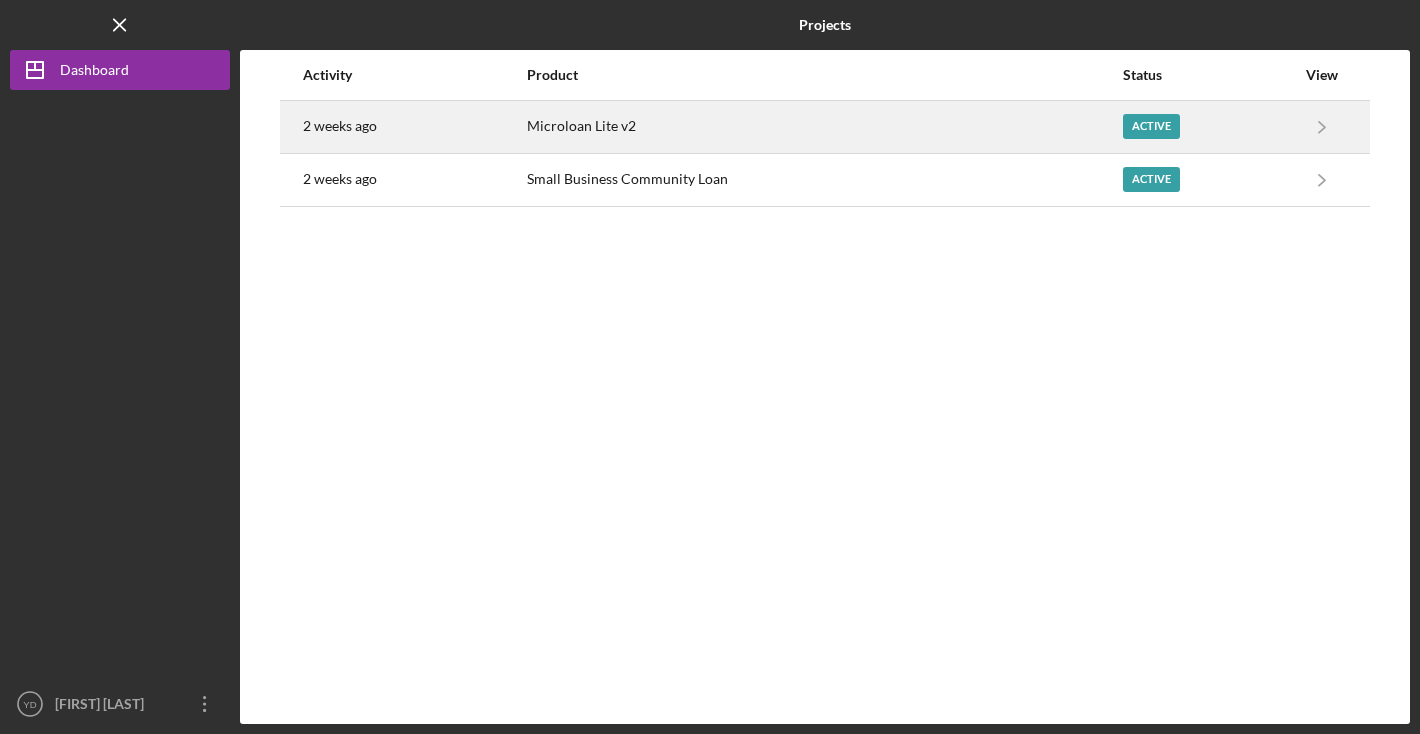 click on "2 weeks ago" at bounding box center [414, 127] 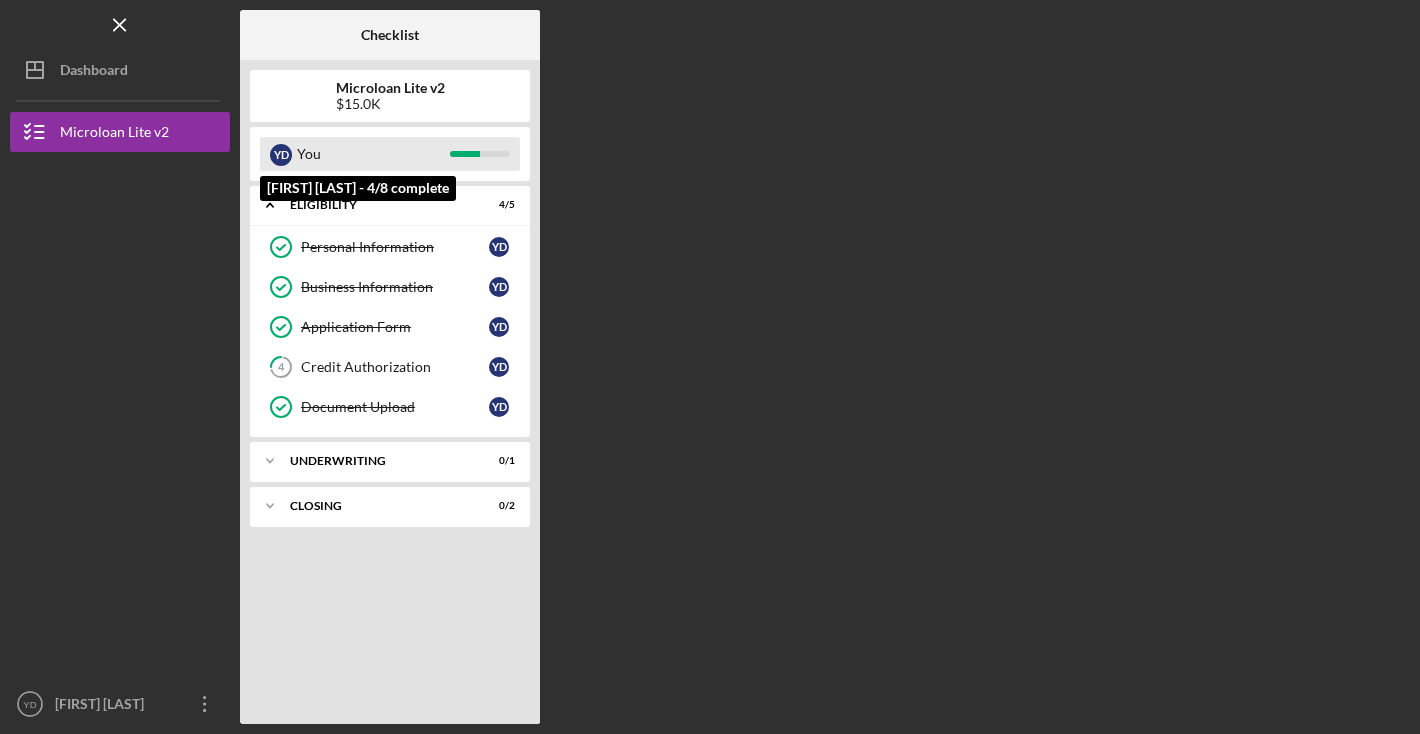 click on "Y D [PERSON]" at bounding box center (390, 154) 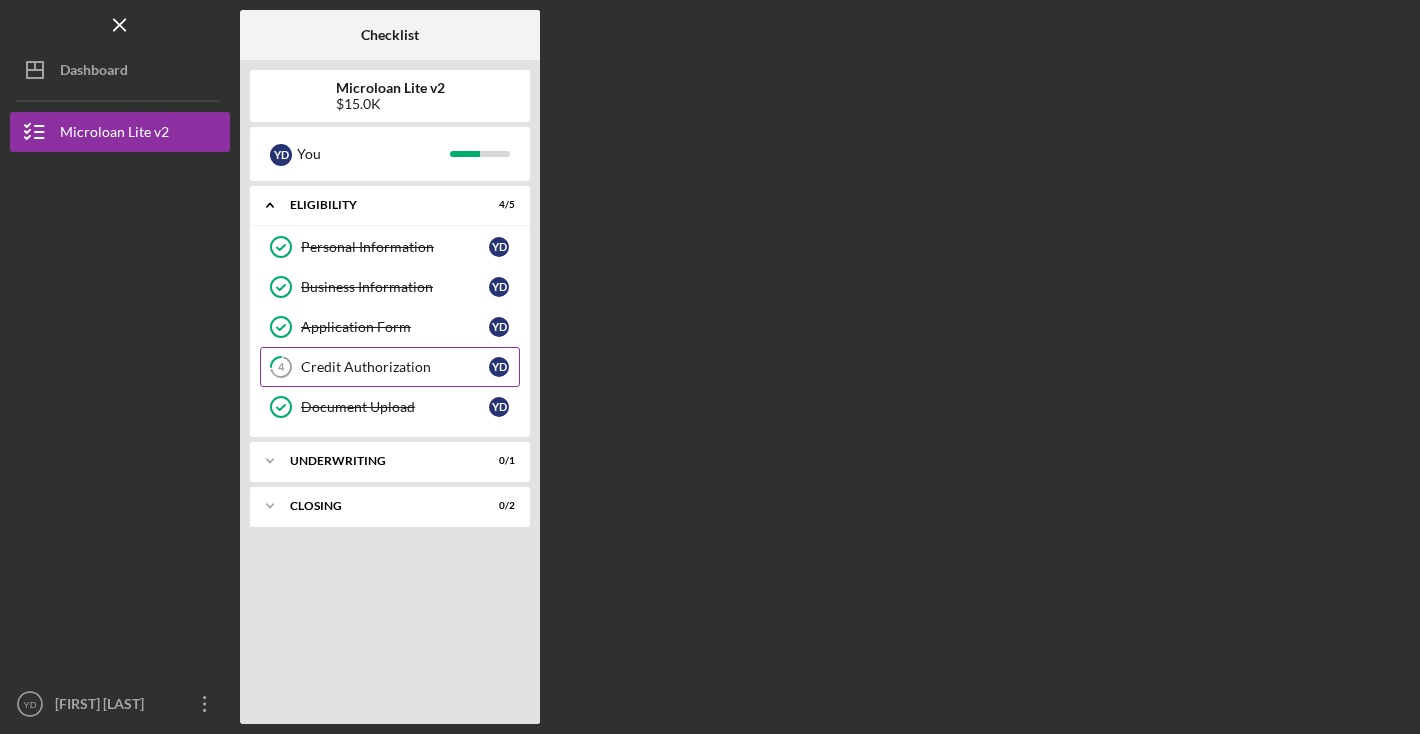 click on "4 Credit Authorization Y D" at bounding box center [390, 367] 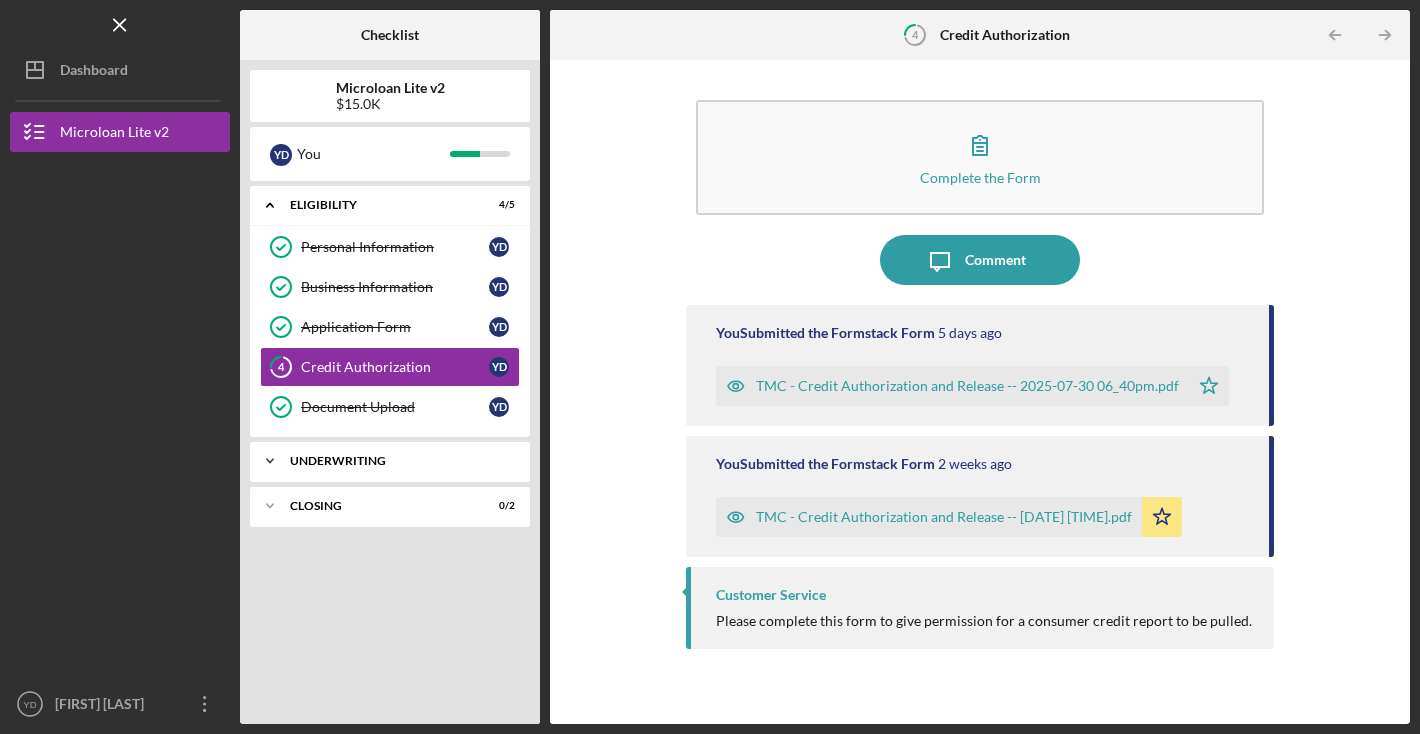 click on "Icon/Expander Underwriting 0 / 1" at bounding box center [390, 461] 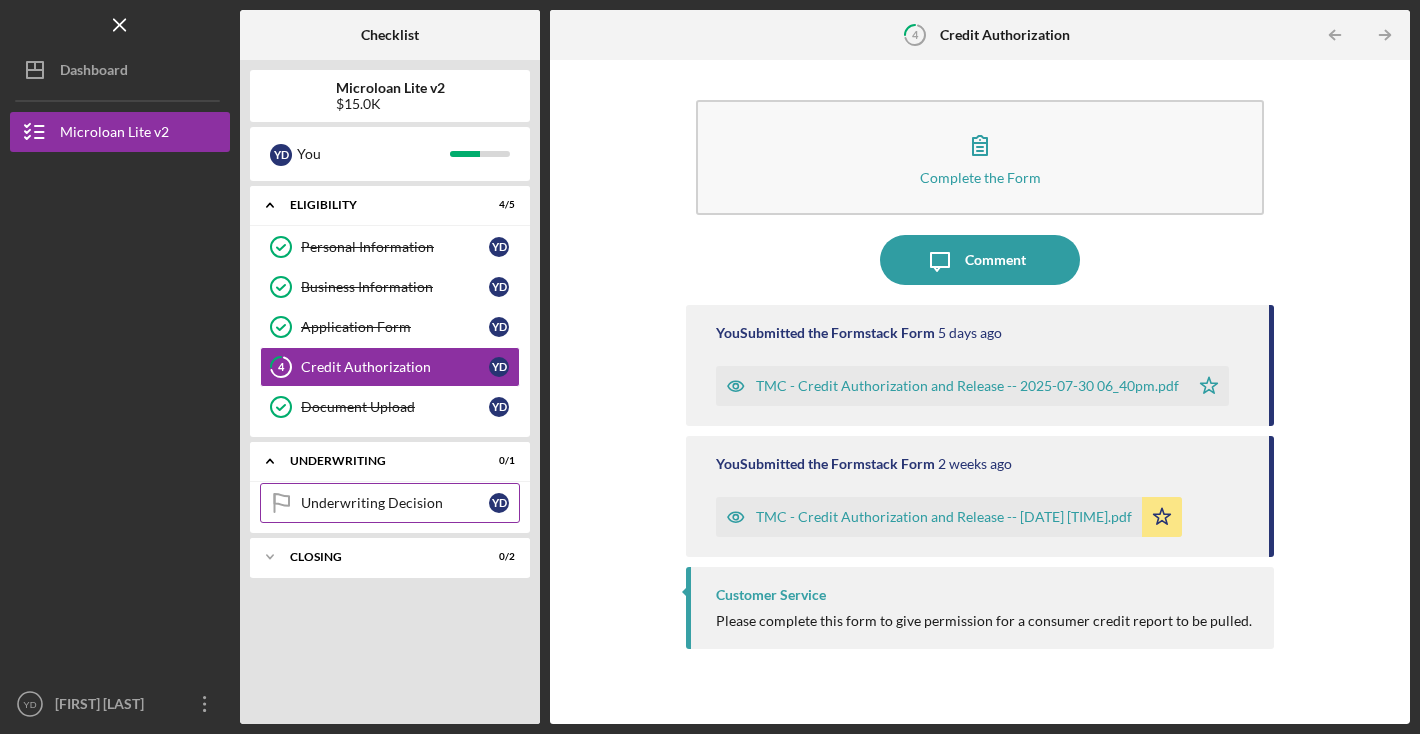 click on "Underwriting Decision" at bounding box center [395, 503] 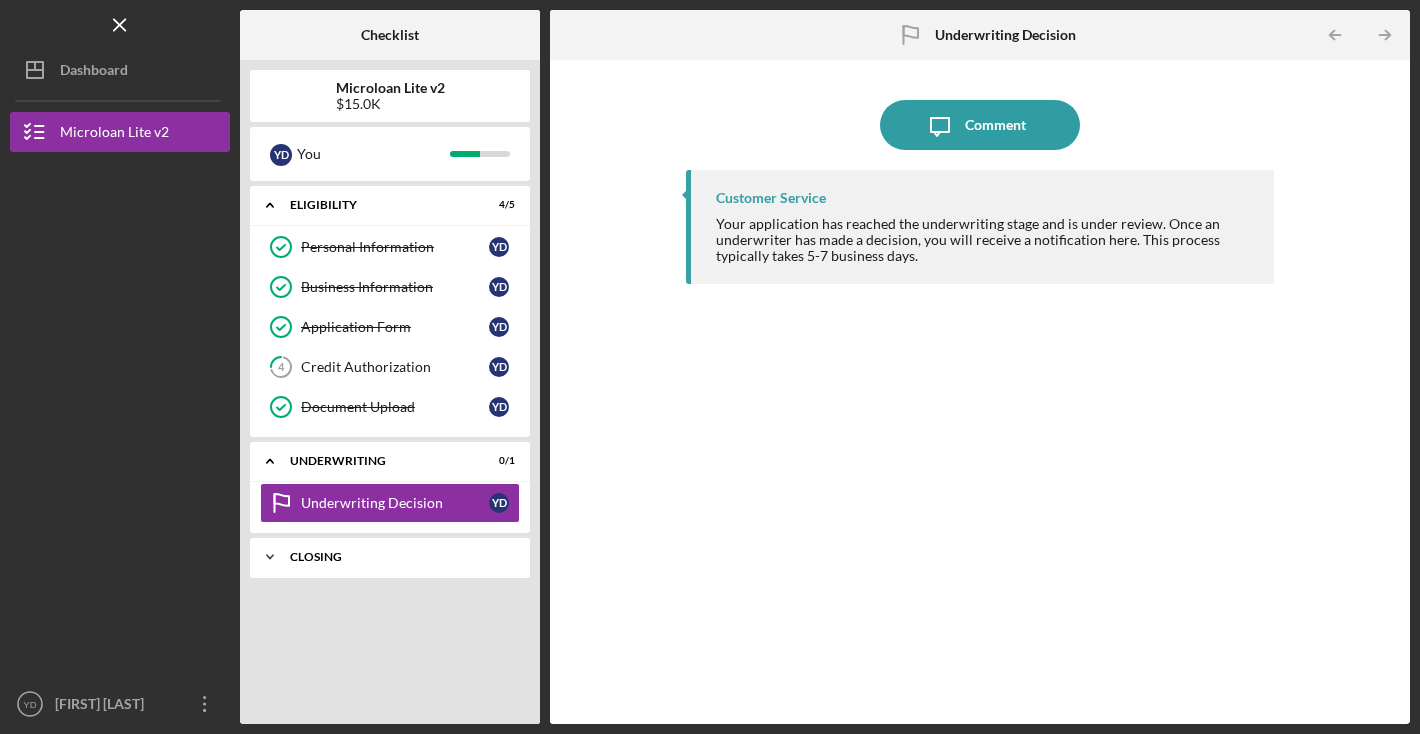 click on "Icon/Expander Closing 0 / 2" at bounding box center (390, 557) 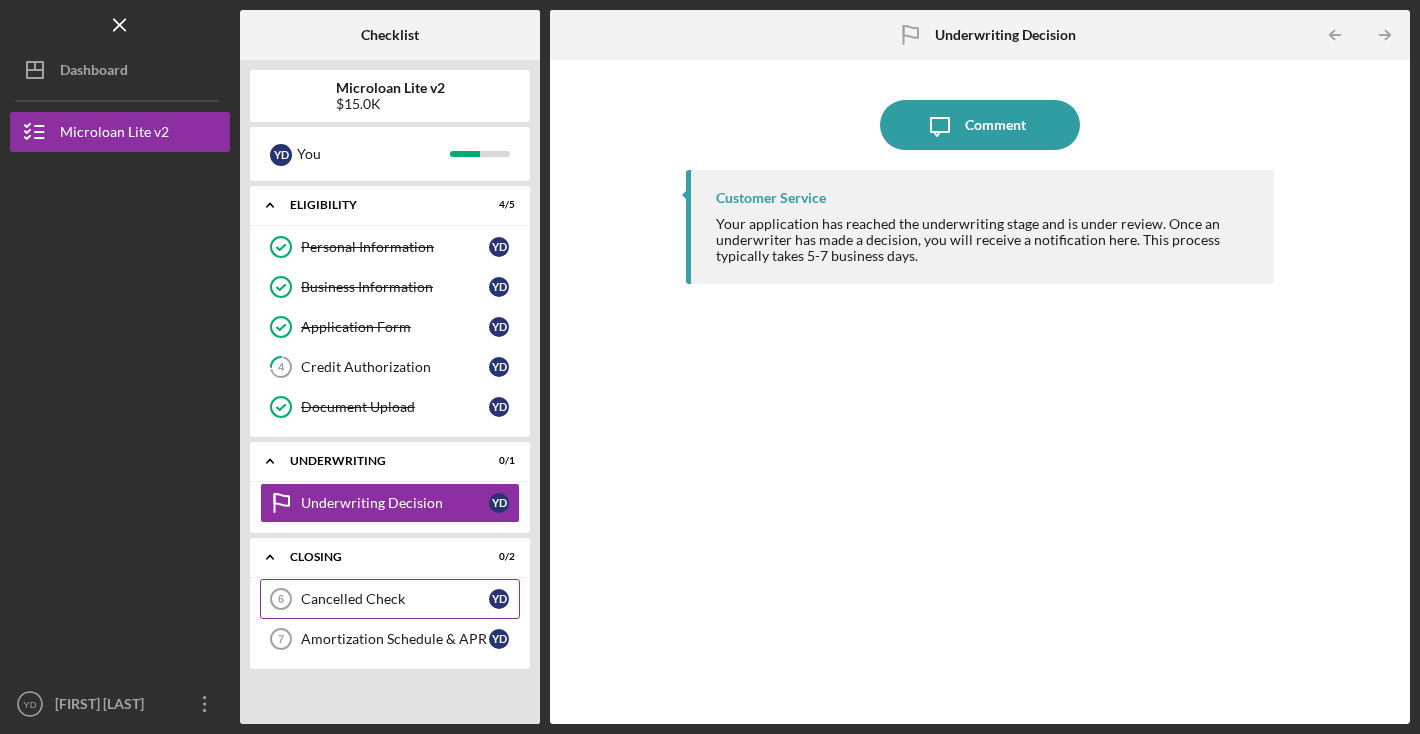 click on "Cancelled Check 6 Cancelled Check Y D" at bounding box center (390, 599) 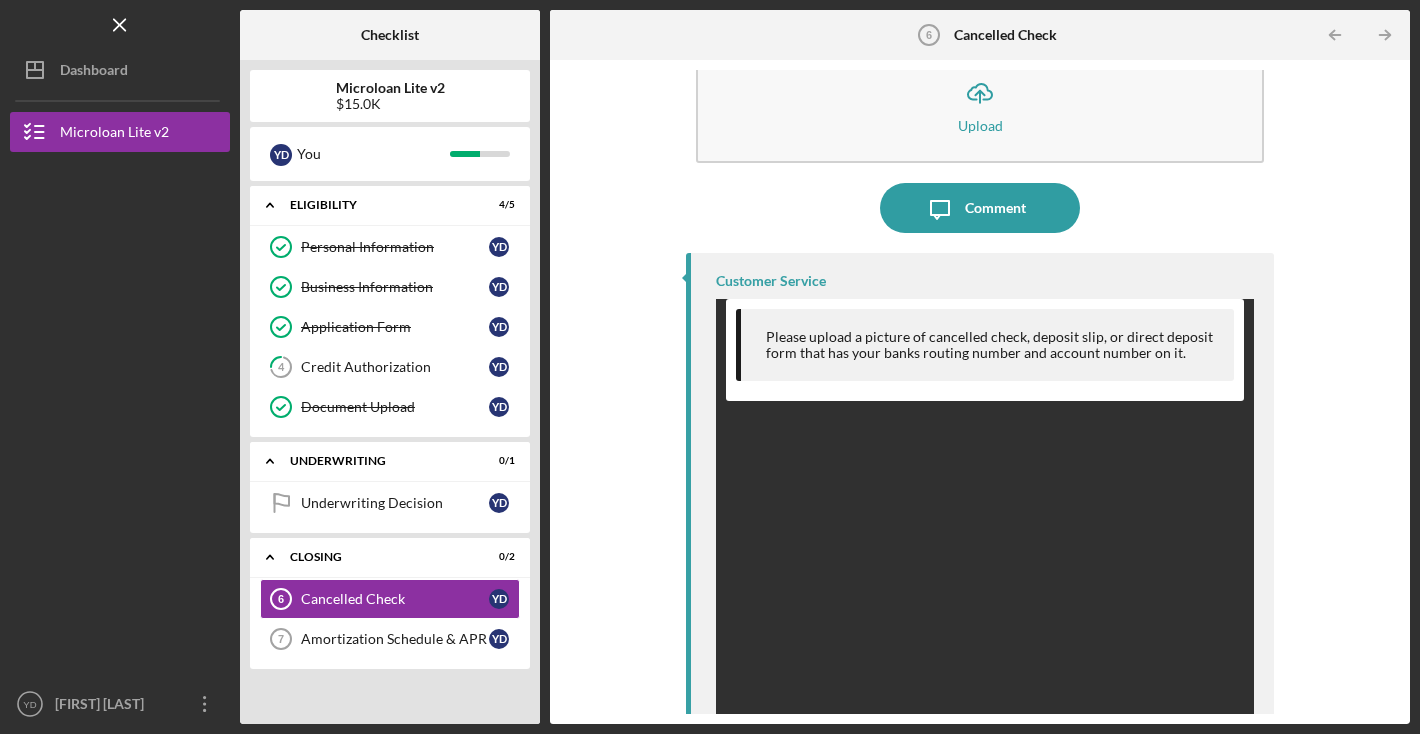 scroll, scrollTop: 53, scrollLeft: 0, axis: vertical 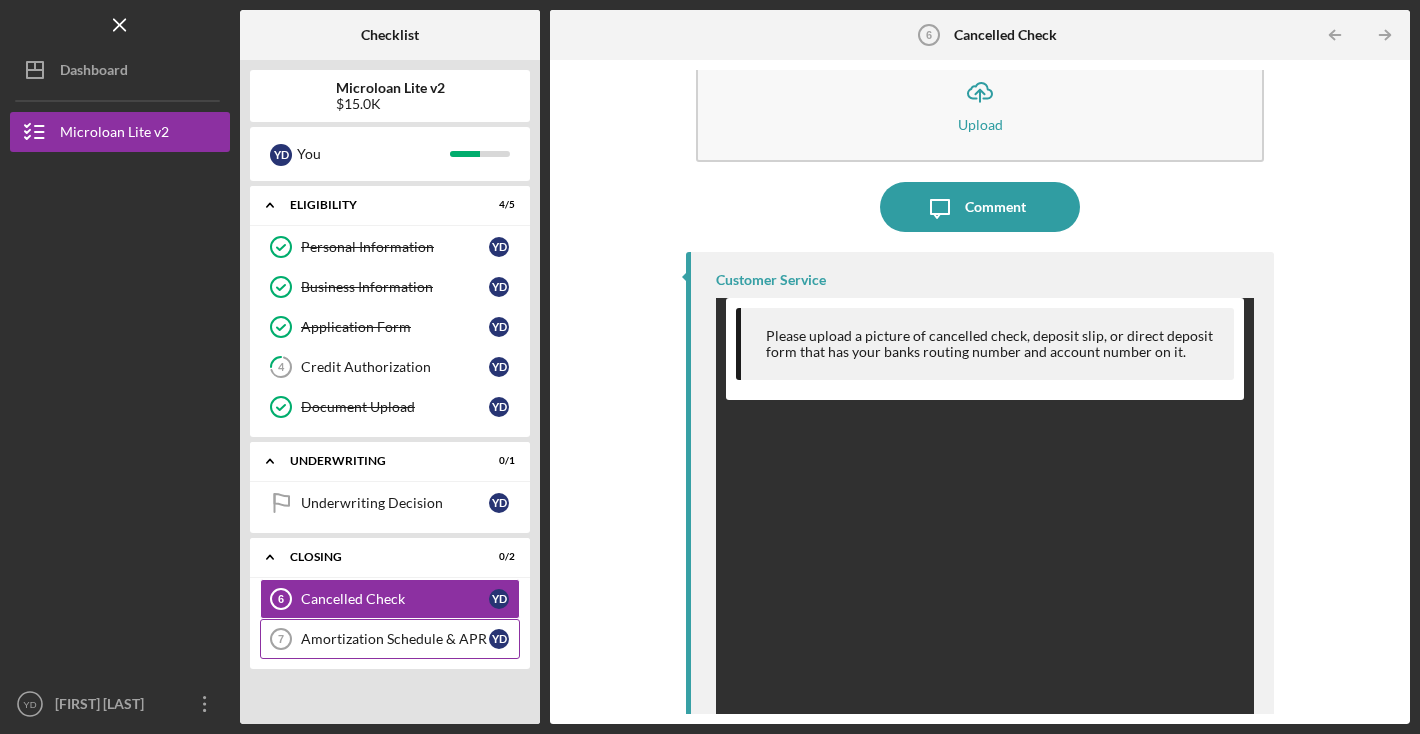 click on "Amortization Schedule & APR" at bounding box center (395, 639) 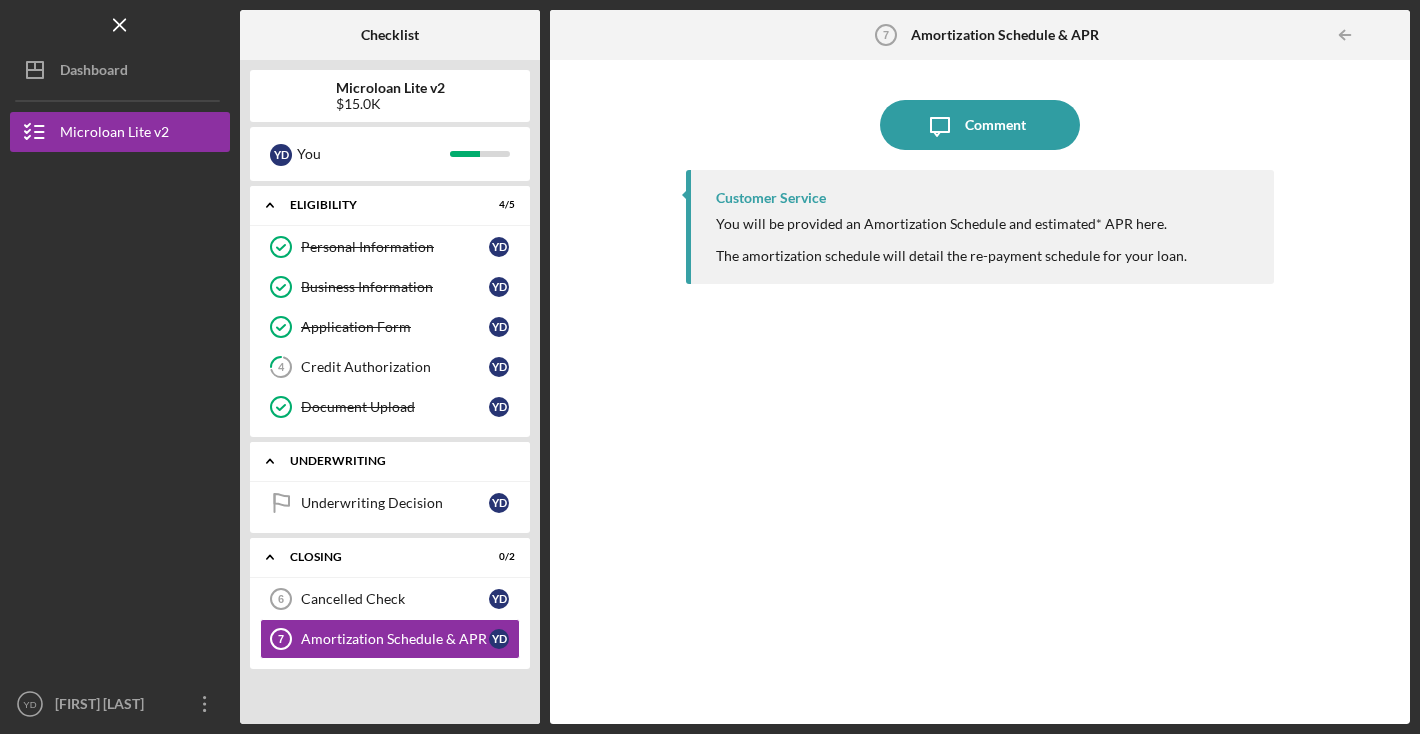 click on "Icon/Expander Underwriting 0 / 1" at bounding box center [390, 461] 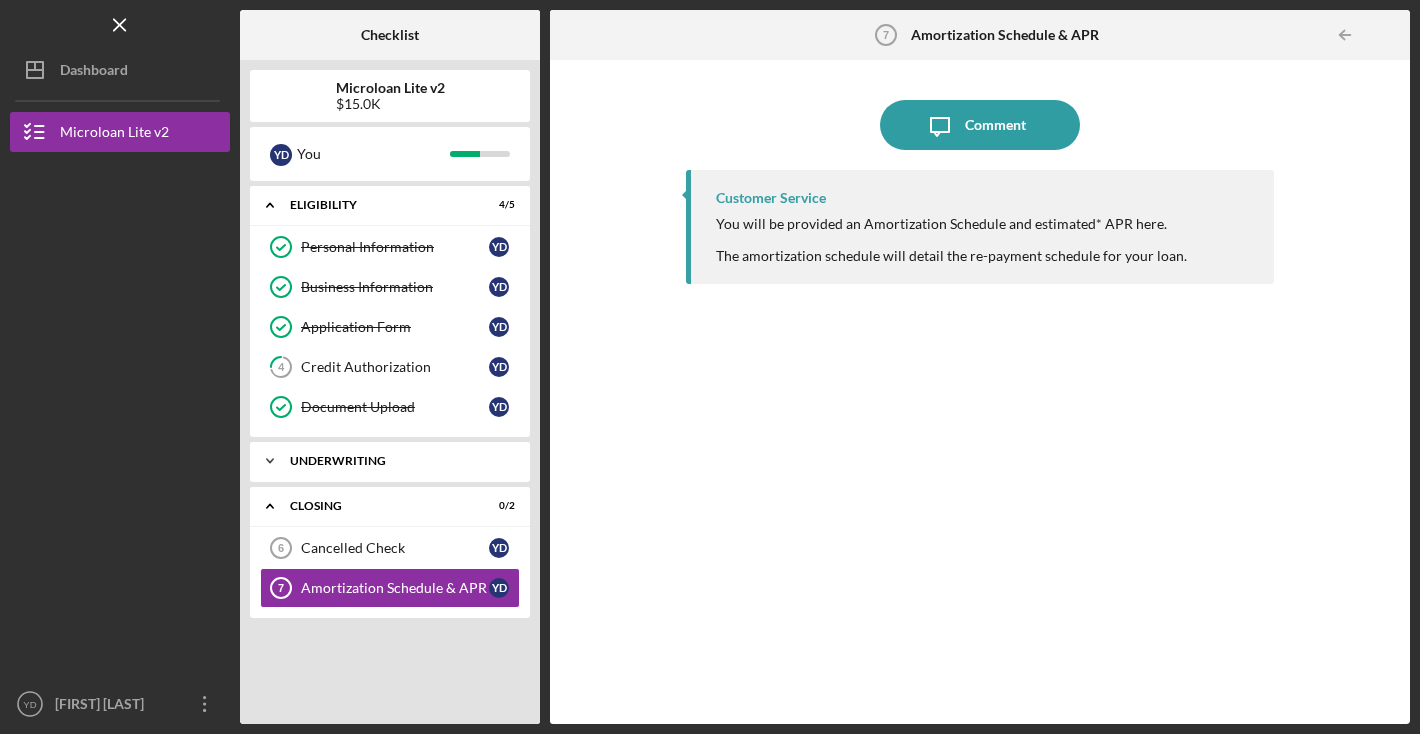 click on "Underwriting" at bounding box center (397, 461) 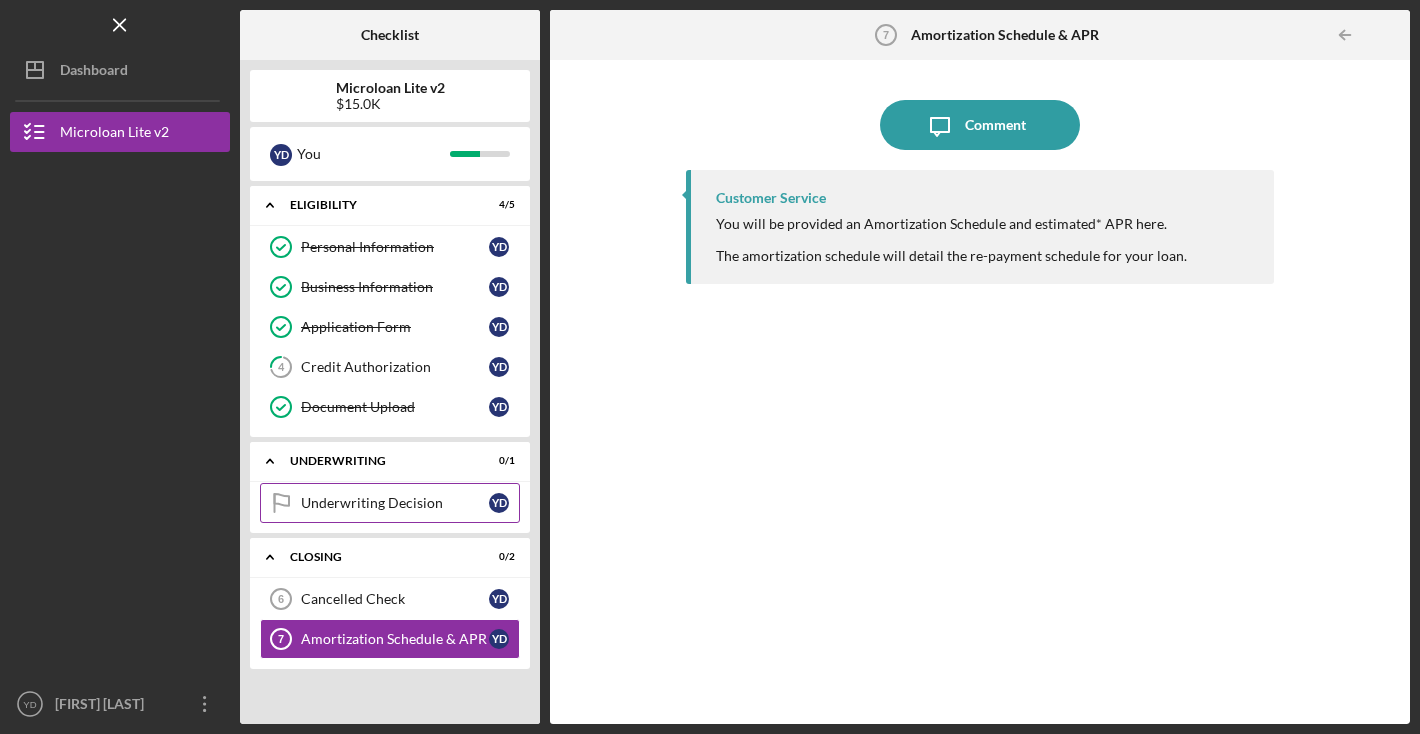 click on "Underwriting Decision Underwriting Decision Y D" at bounding box center (390, 503) 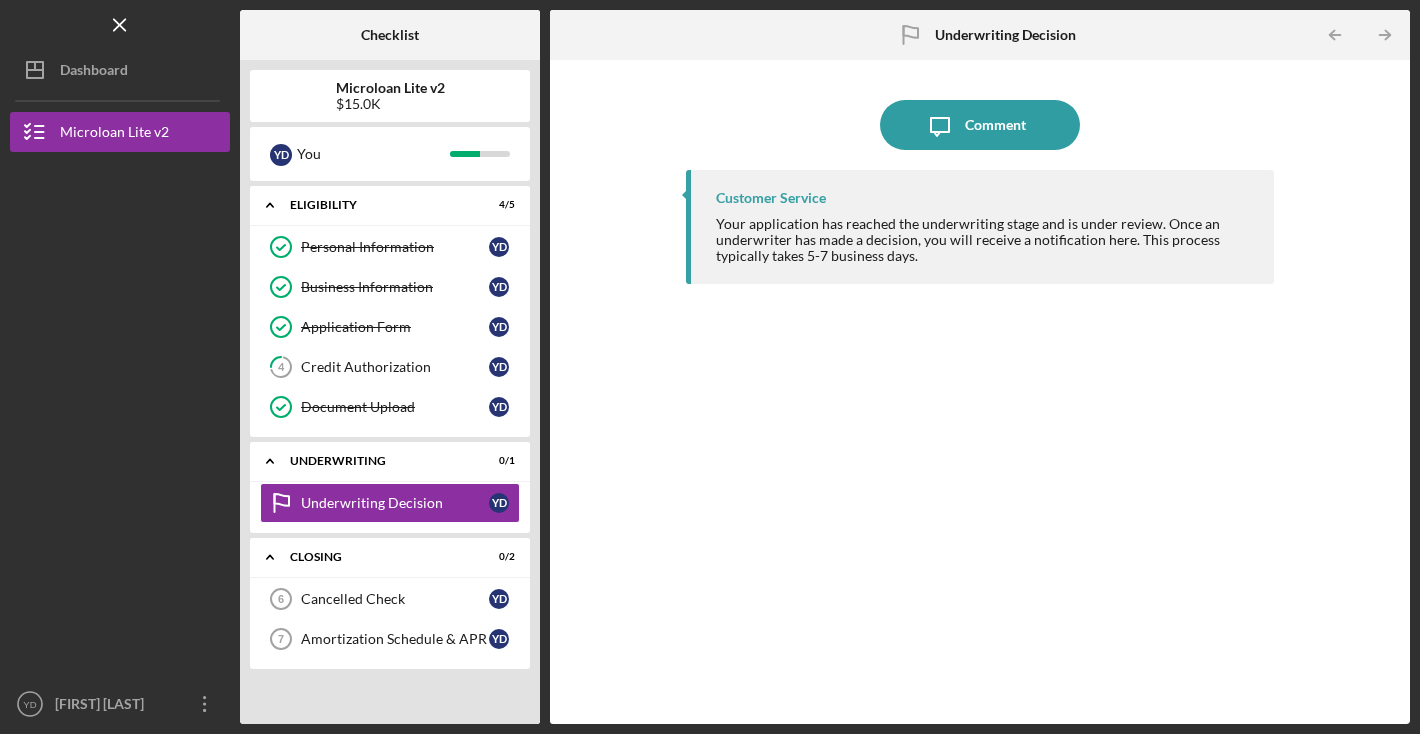 drag, startPoint x: 715, startPoint y: 221, endPoint x: 945, endPoint y: 266, distance: 234.36084 